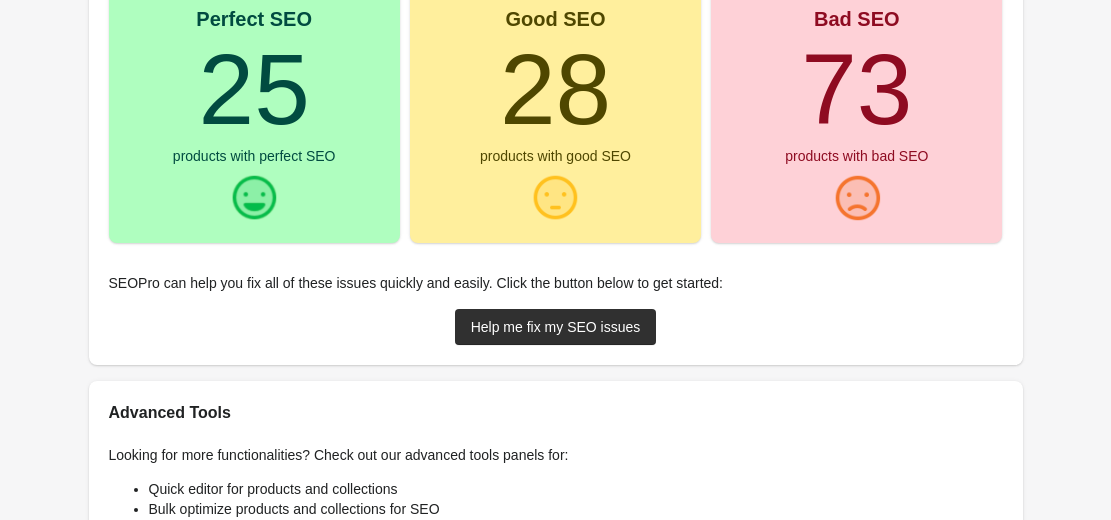 scroll, scrollTop: 300, scrollLeft: 0, axis: vertical 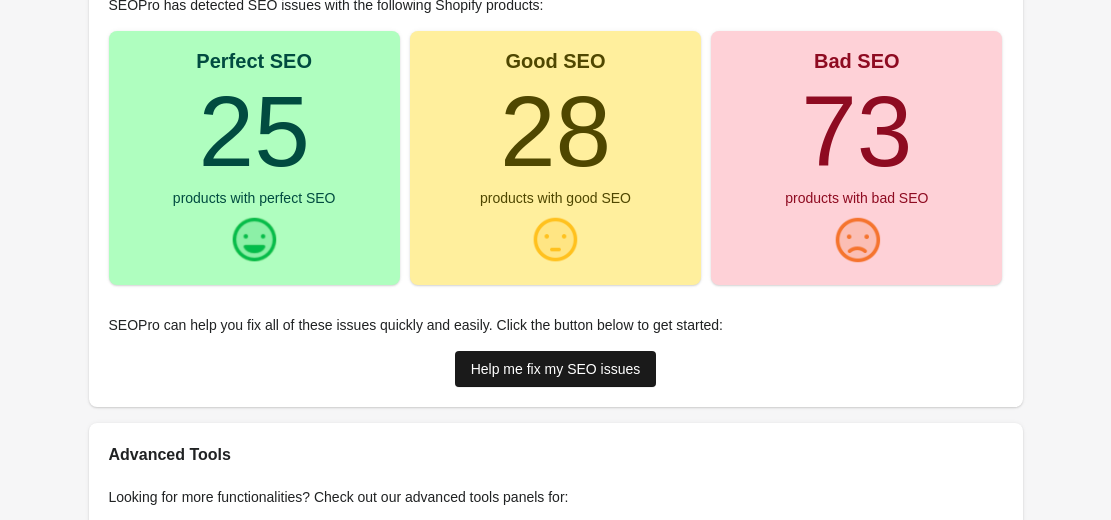click on "Help me fix my SEO issues" at bounding box center [556, 369] 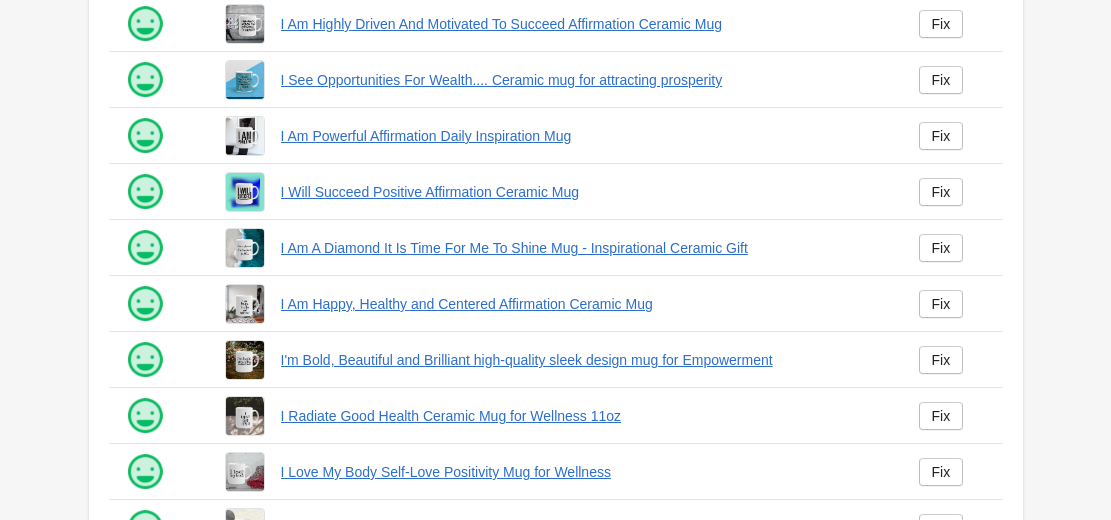 scroll, scrollTop: 0, scrollLeft: 0, axis: both 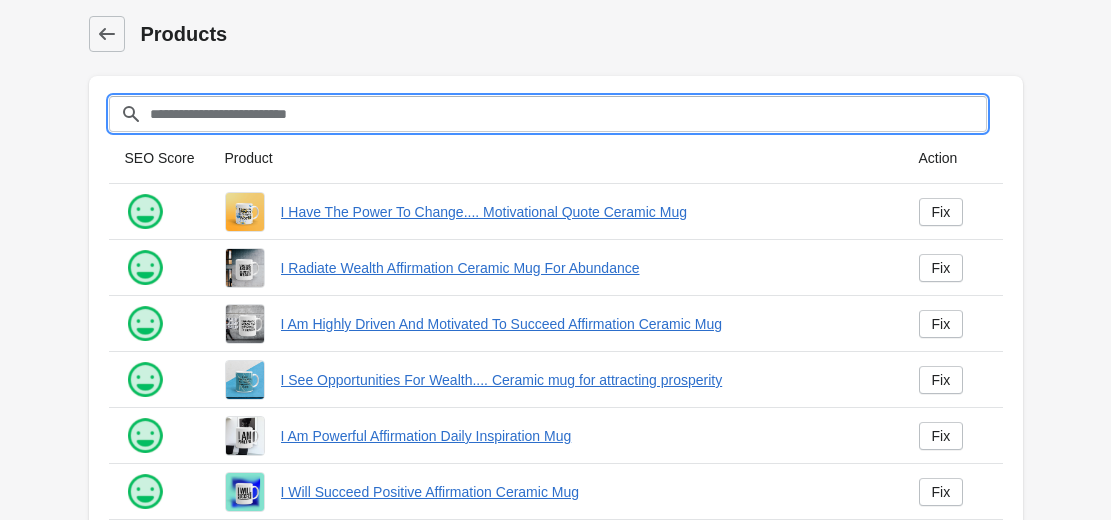 click on "Filter[title]" at bounding box center (568, 114) 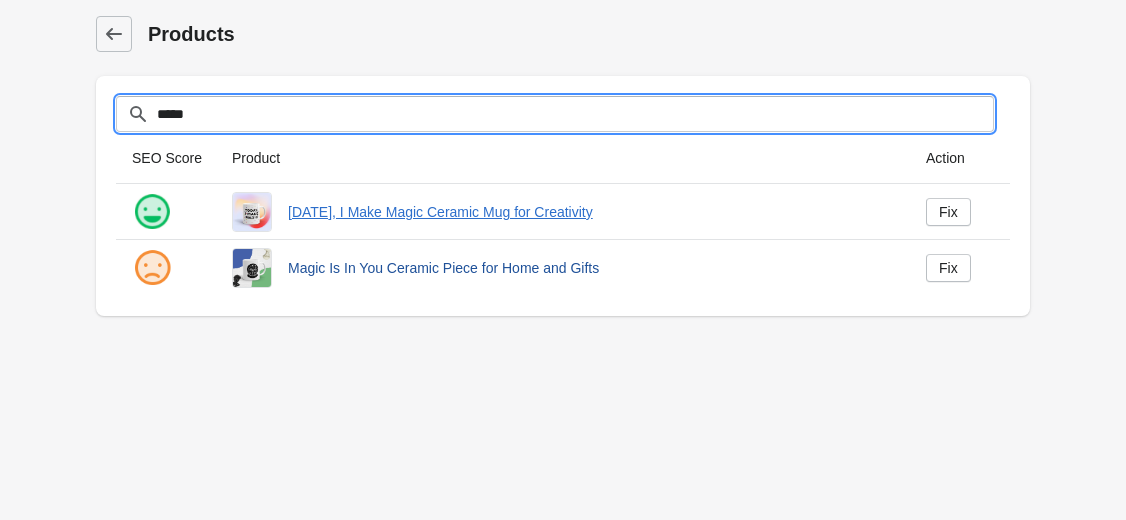 type on "*****" 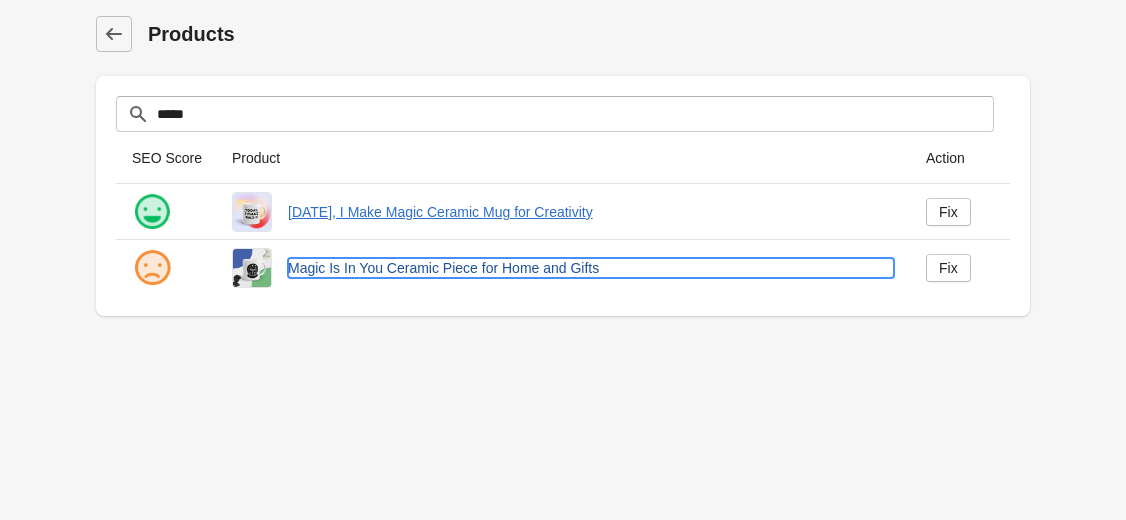 click on "Magic Is In You Ceramic Piece for Home and Gifts" at bounding box center [591, 268] 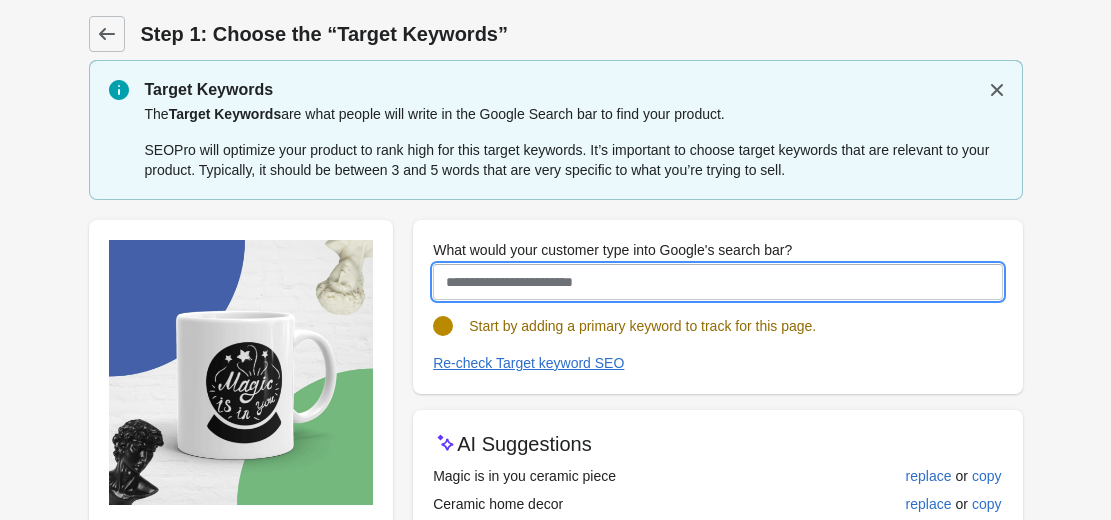 click on "What would your customer type into Google's search bar?" at bounding box center (717, 282) 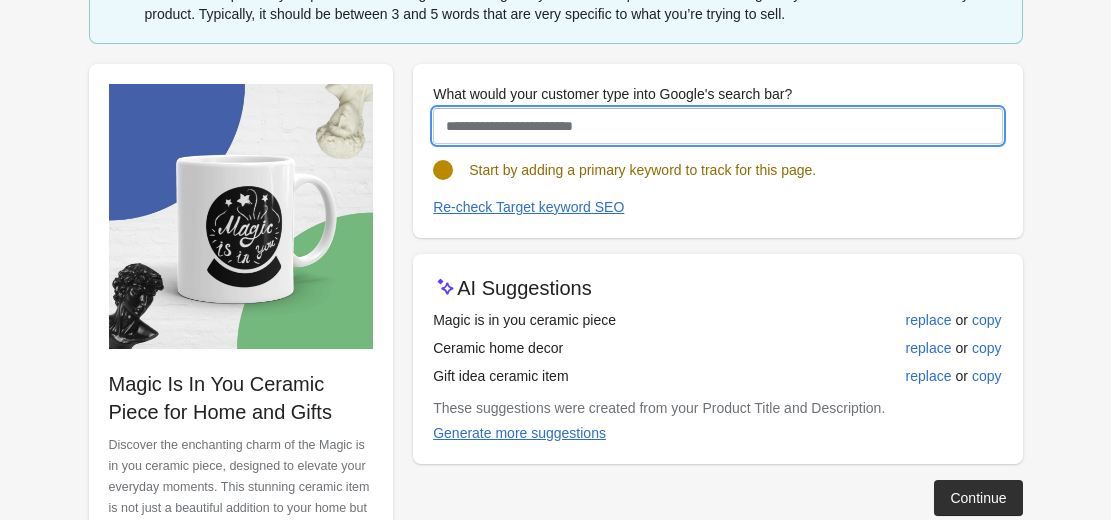 scroll, scrollTop: 152, scrollLeft: 0, axis: vertical 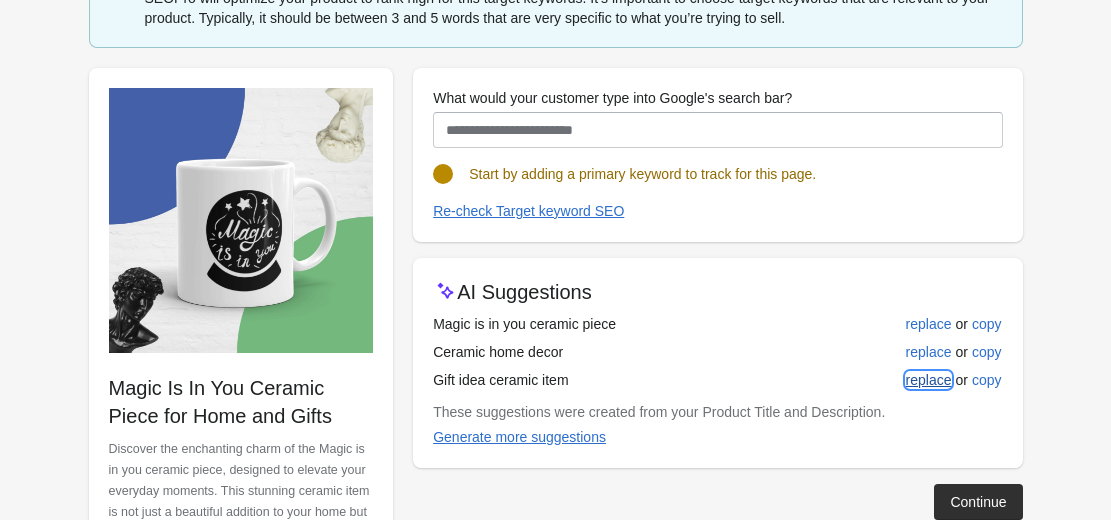click on "replace" at bounding box center [929, 380] 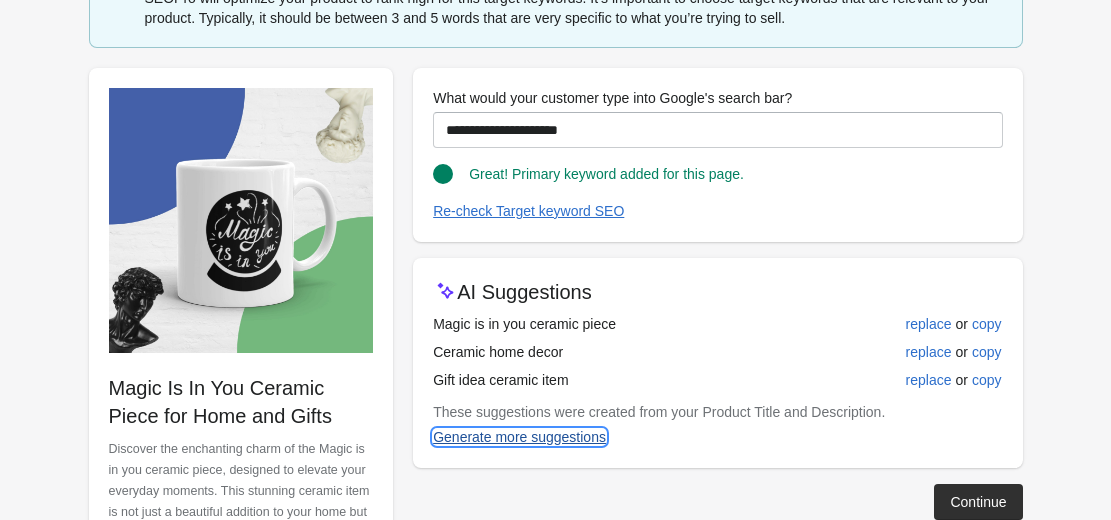 click on "Generate more suggestions" at bounding box center [519, 437] 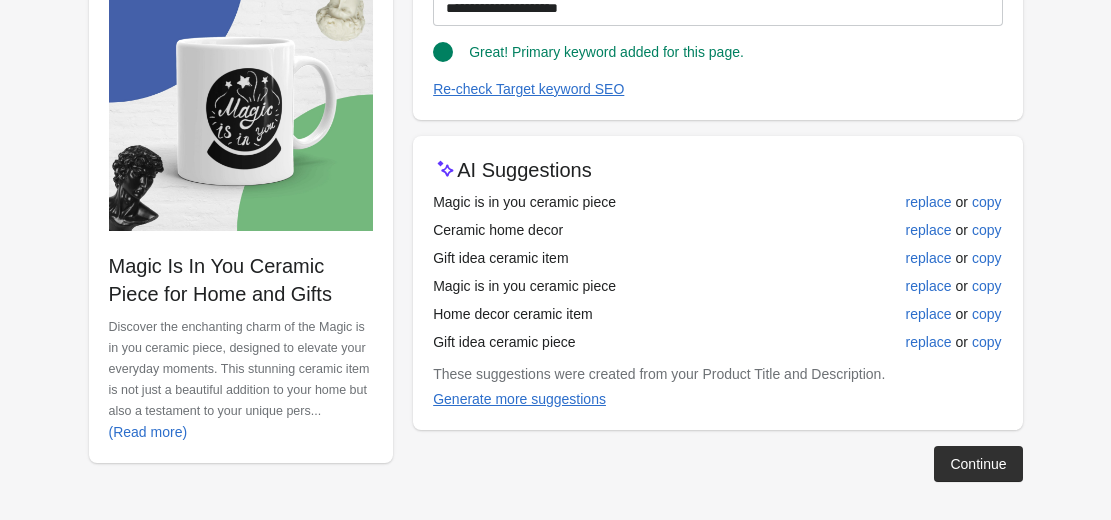 scroll, scrollTop: 276, scrollLeft: 0, axis: vertical 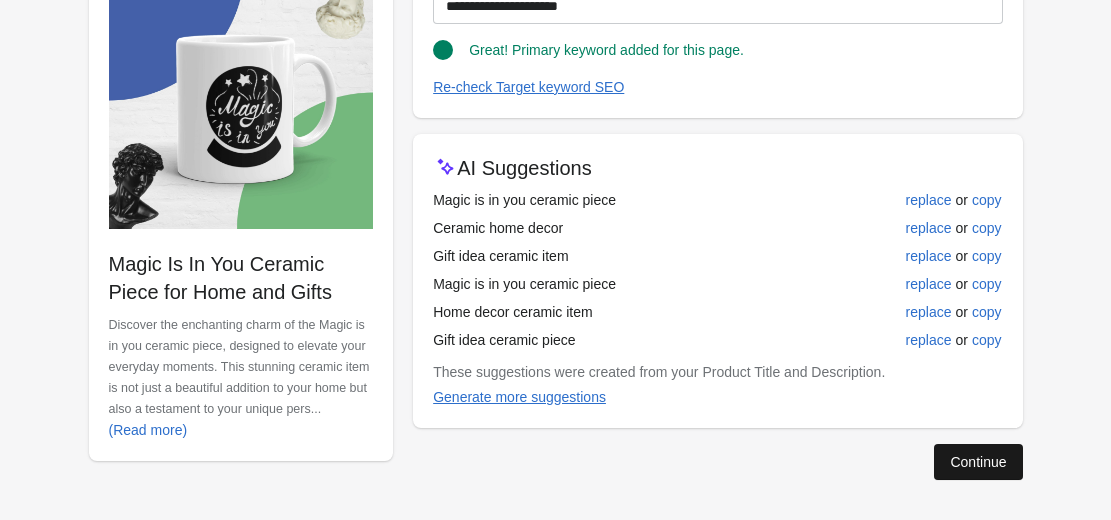 click on "Continue" at bounding box center (978, 462) 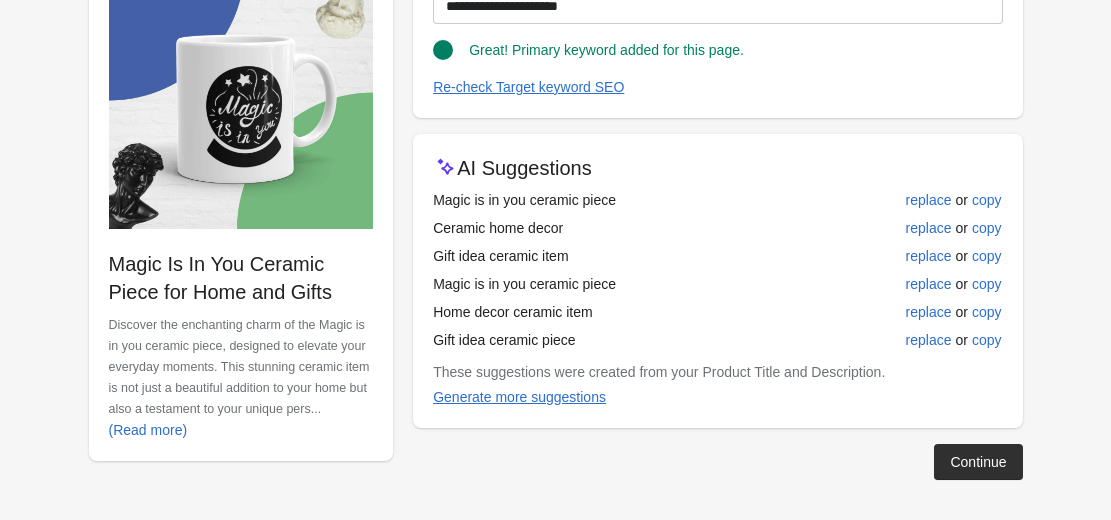 scroll, scrollTop: 22, scrollLeft: 0, axis: vertical 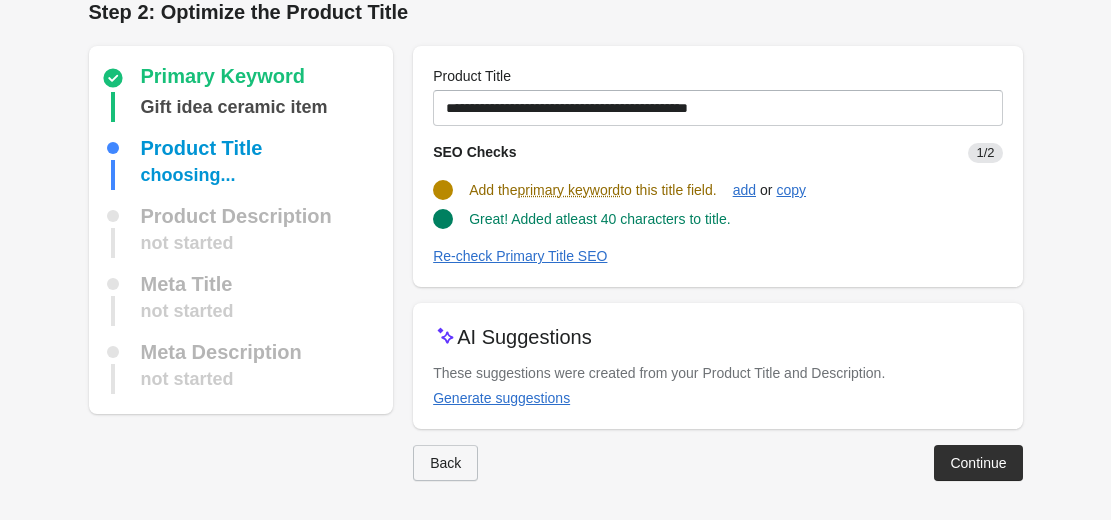 click on "Back" at bounding box center (445, 463) 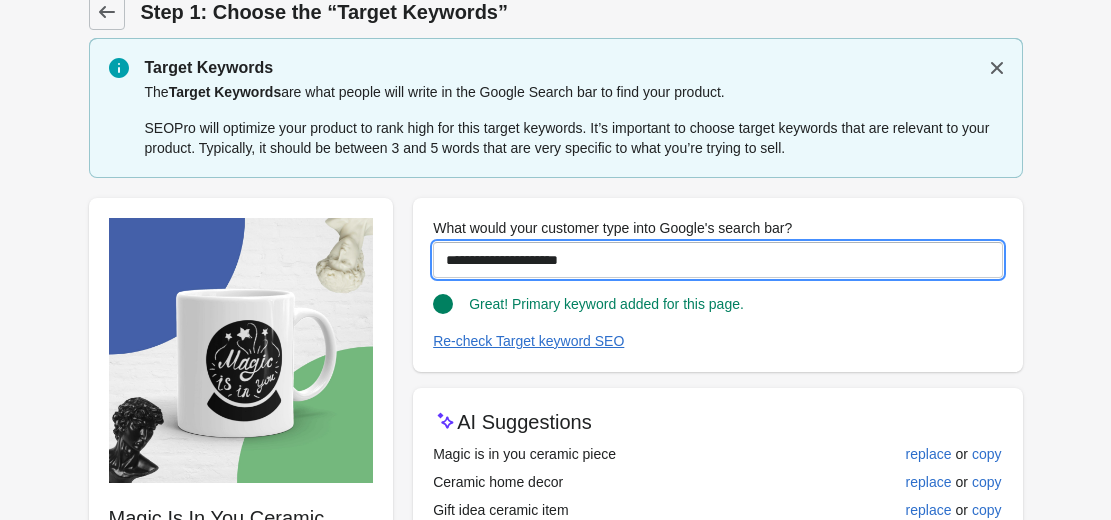 drag, startPoint x: 590, startPoint y: 257, endPoint x: 389, endPoint y: 260, distance: 201.02238 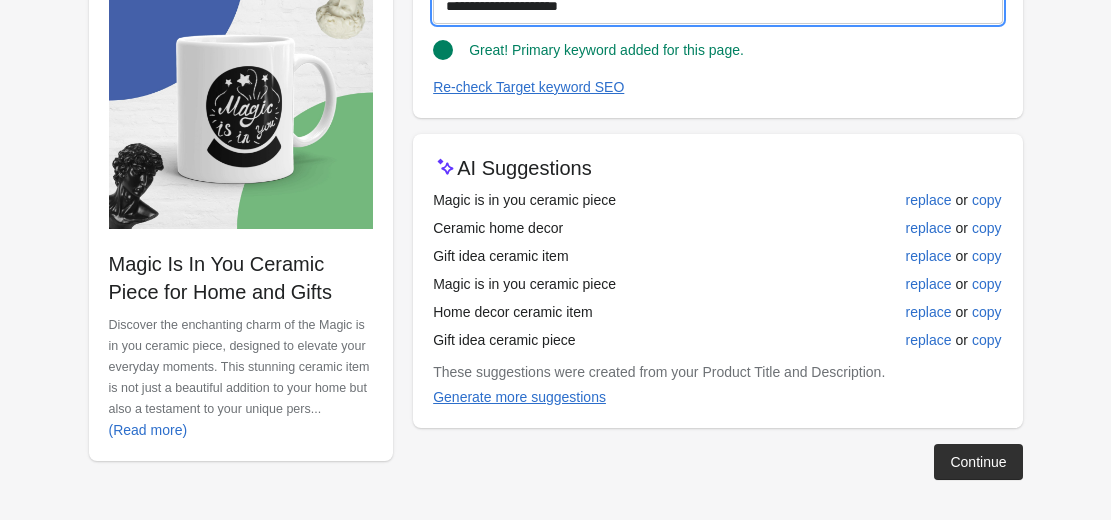 scroll, scrollTop: 276, scrollLeft: 0, axis: vertical 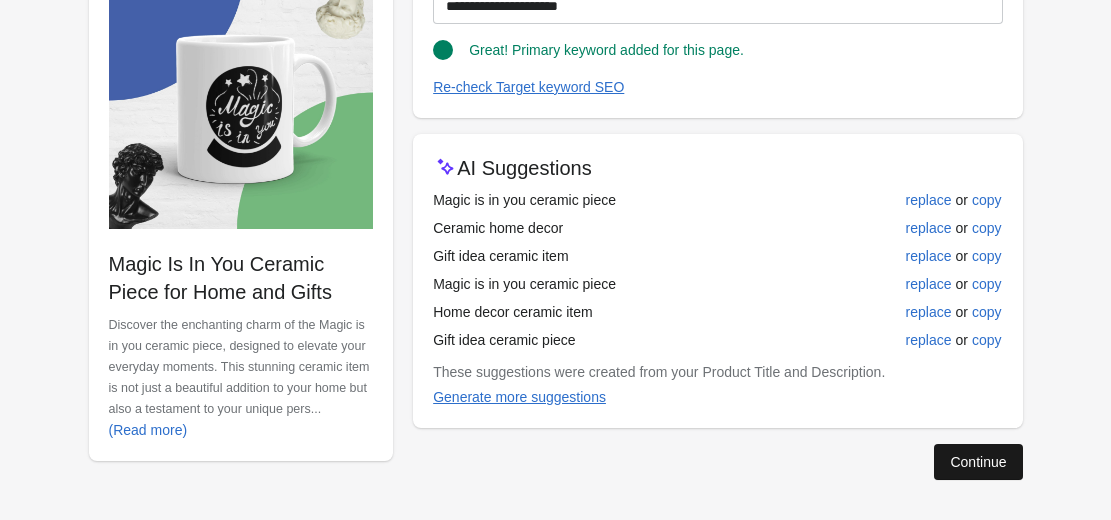 click on "Continue" at bounding box center [978, 462] 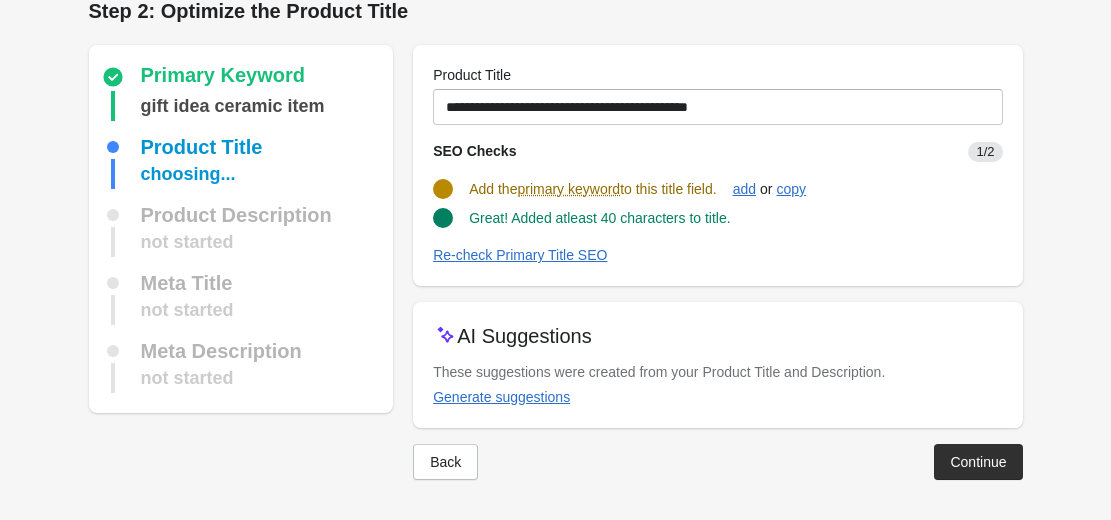 scroll, scrollTop: 22, scrollLeft: 0, axis: vertical 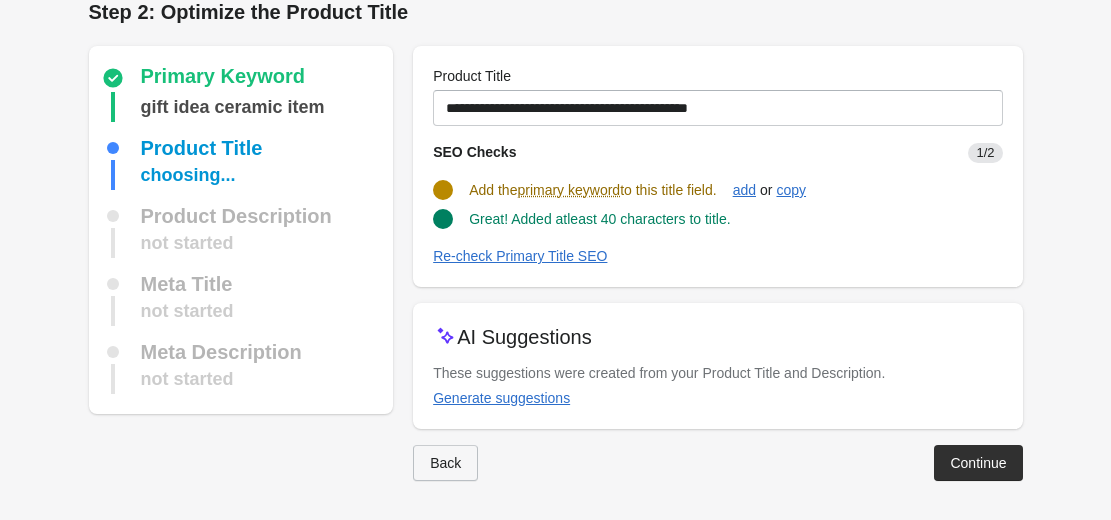 click on "Back" at bounding box center (445, 463) 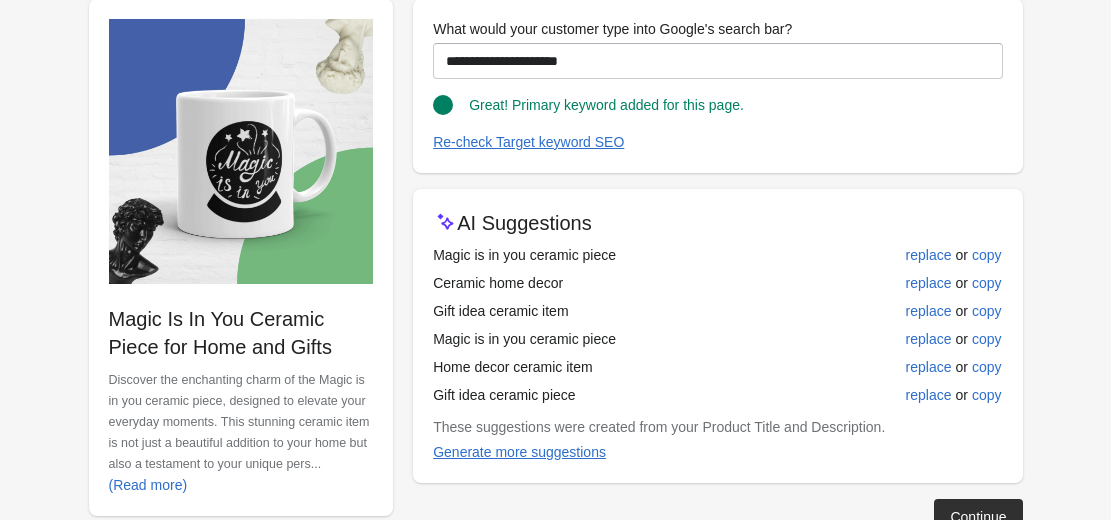 scroll, scrollTop: 222, scrollLeft: 0, axis: vertical 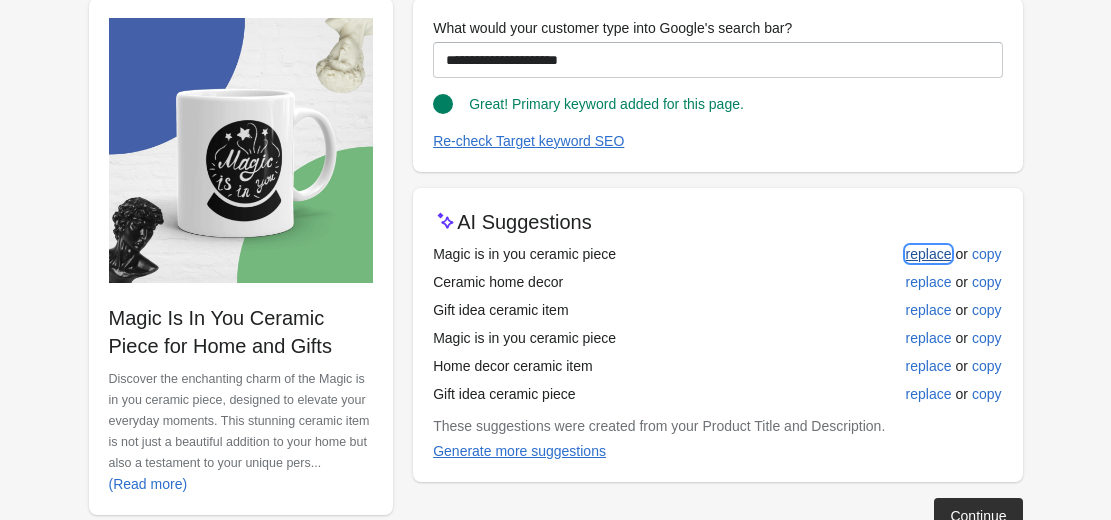 click on "replace" at bounding box center [929, 254] 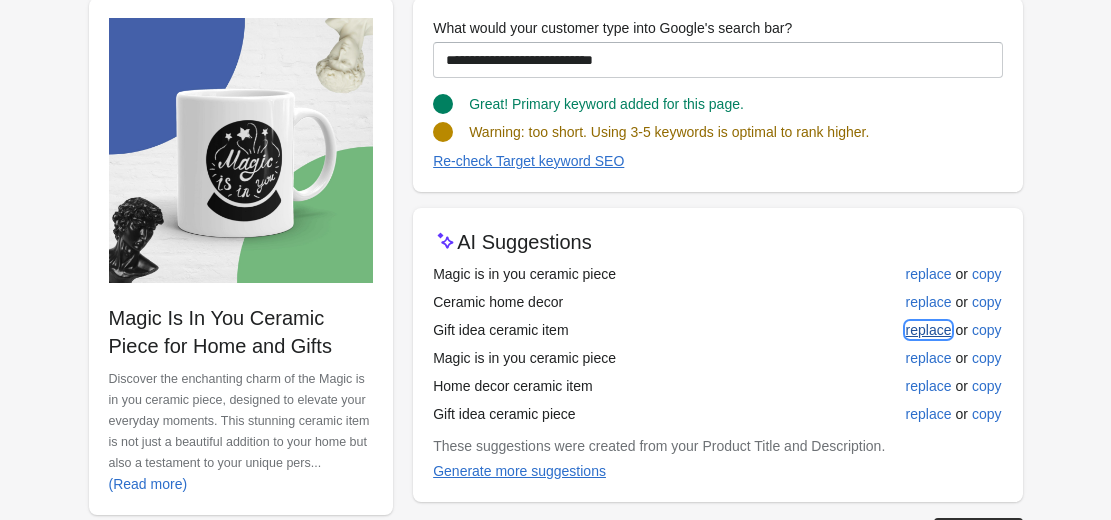 click on "replace" at bounding box center (929, 330) 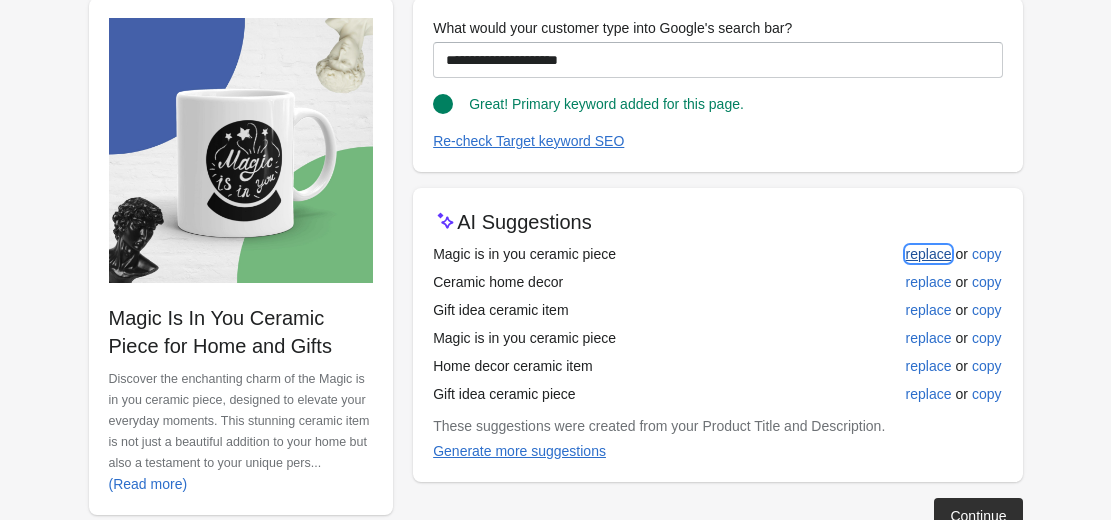 click on "replace" at bounding box center [929, 254] 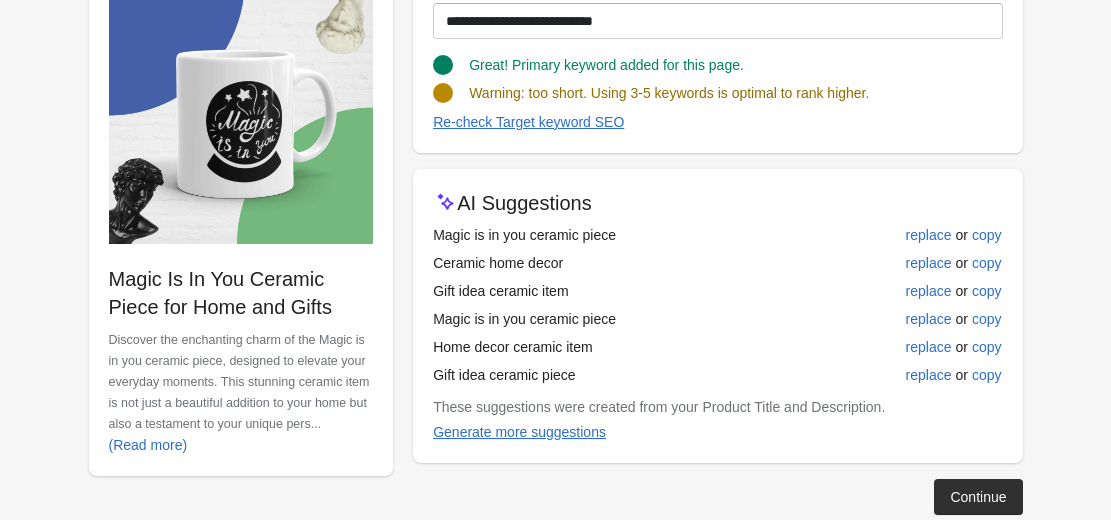 scroll, scrollTop: 296, scrollLeft: 0, axis: vertical 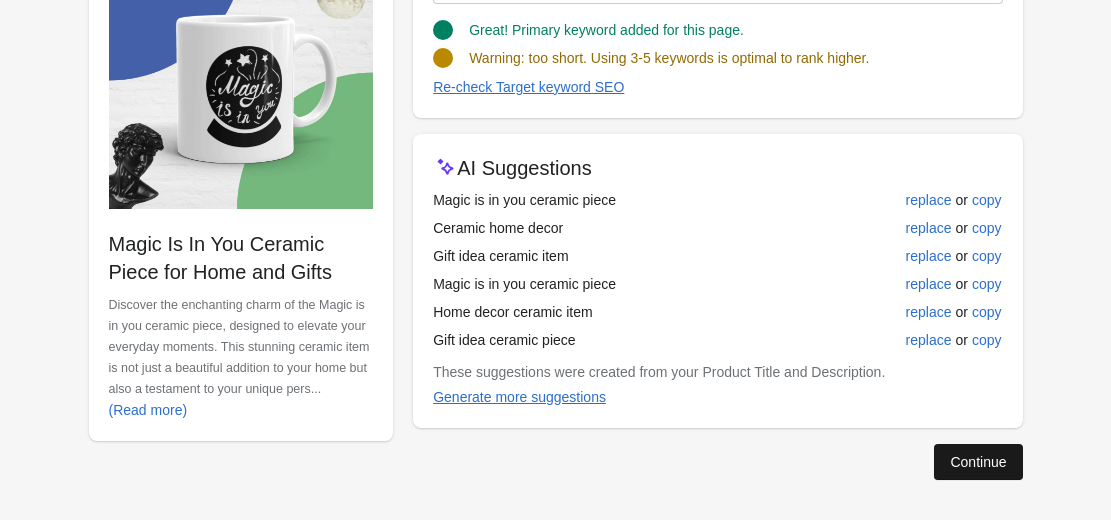 click on "Continue" at bounding box center (978, 462) 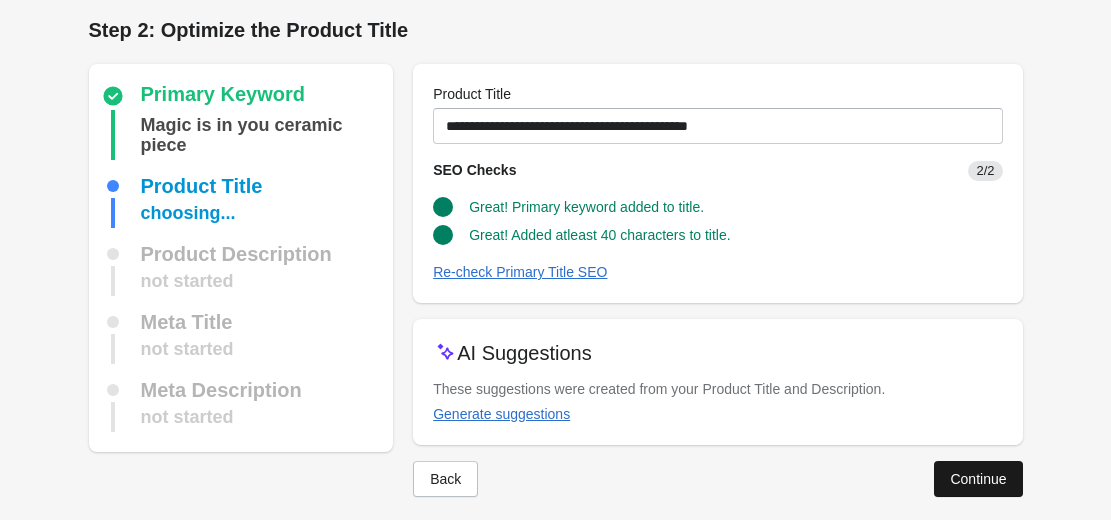 scroll, scrollTop: 0, scrollLeft: 0, axis: both 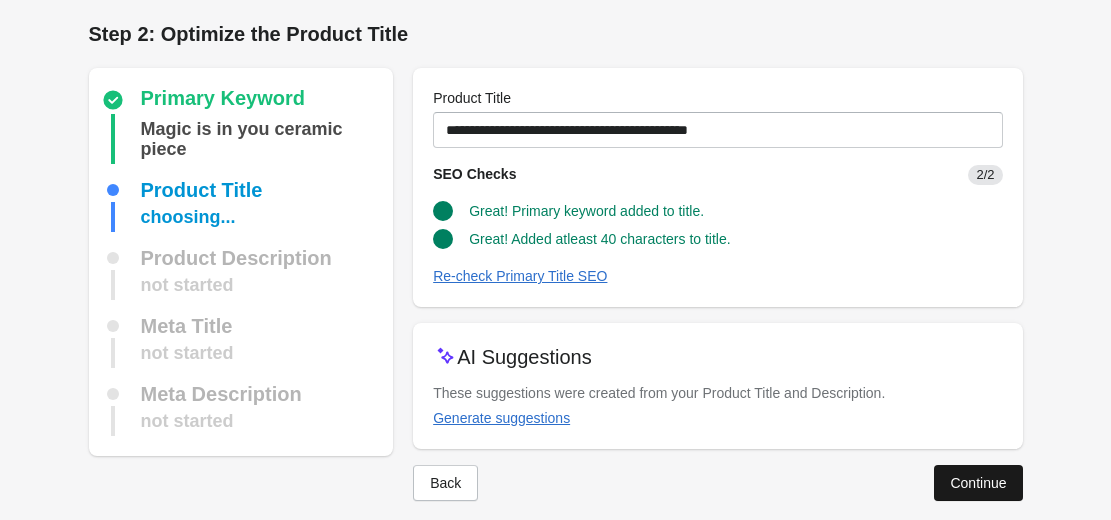 click on "Continue" at bounding box center (978, 483) 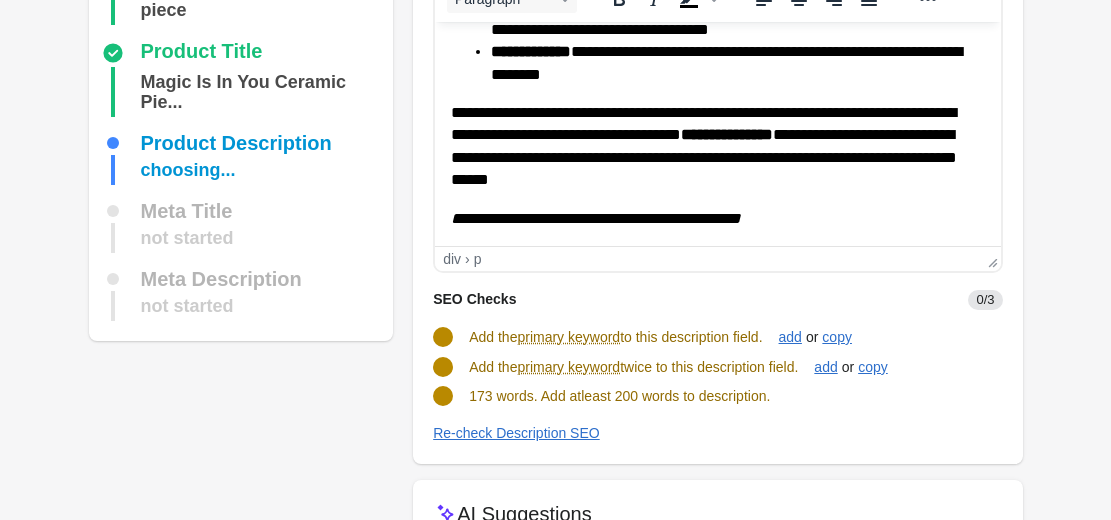 scroll, scrollTop: 300, scrollLeft: 0, axis: vertical 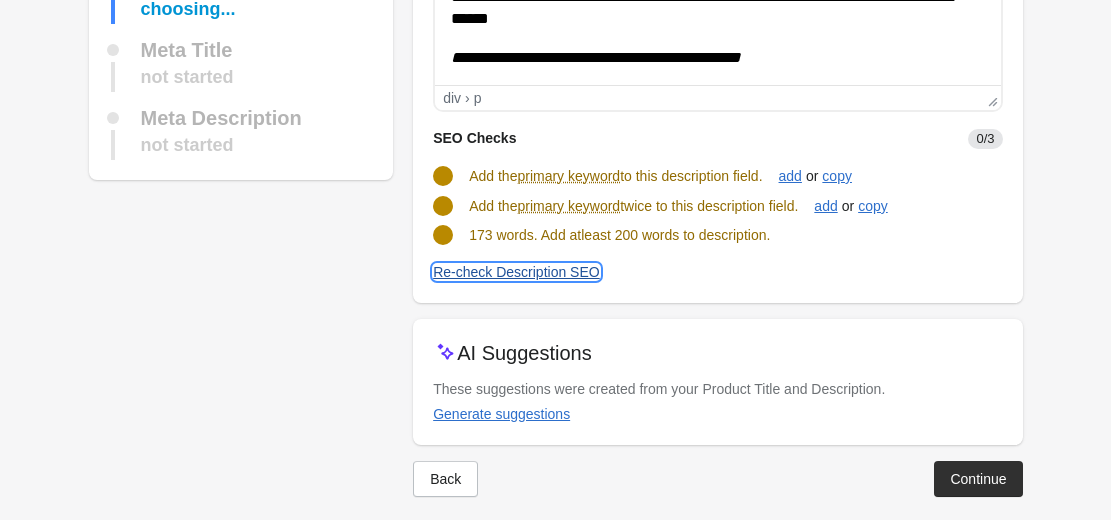 click on "Re-check Description SEO" at bounding box center [516, 272] 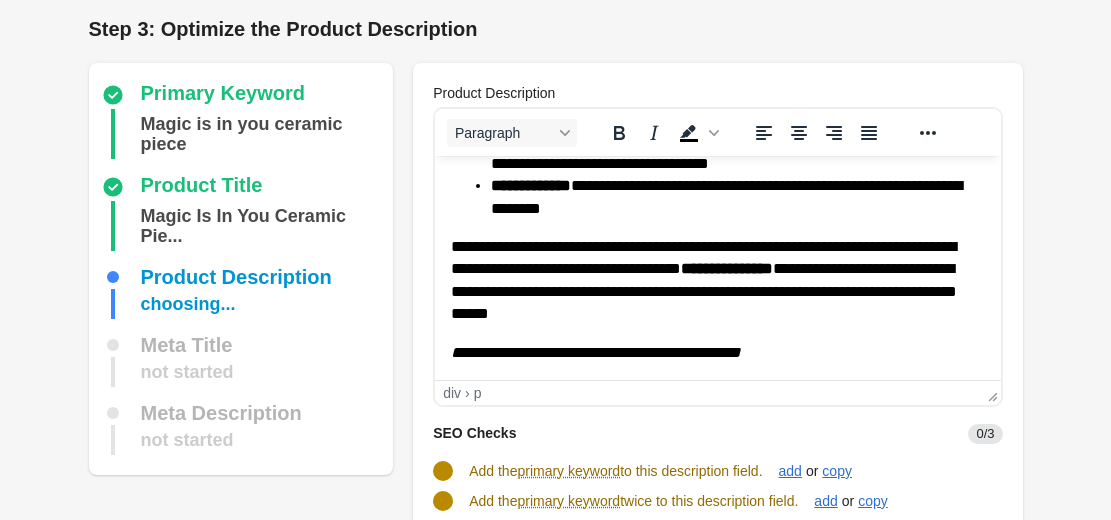 scroll, scrollTop: 0, scrollLeft: 0, axis: both 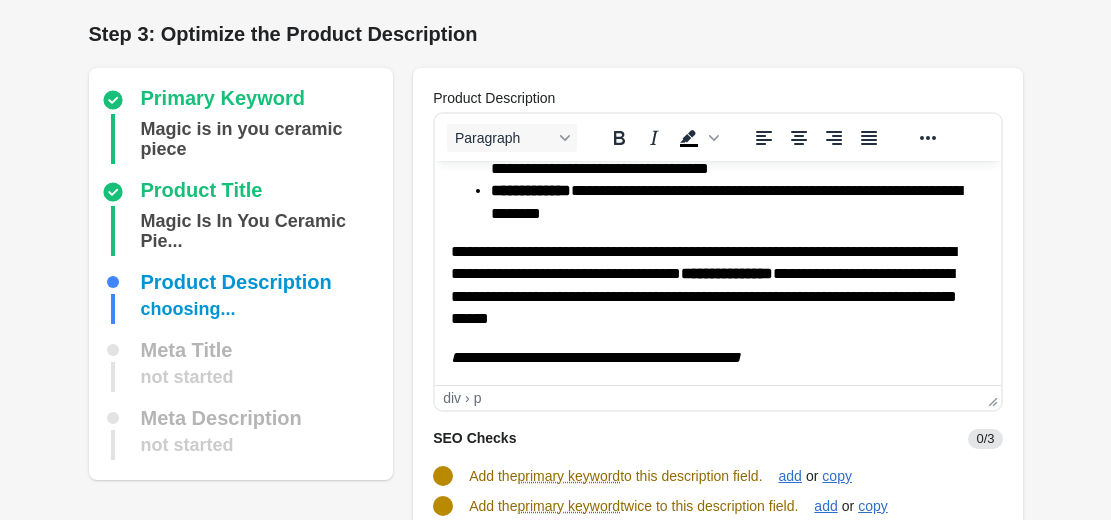 click on "**********" at bounding box center [710, 286] 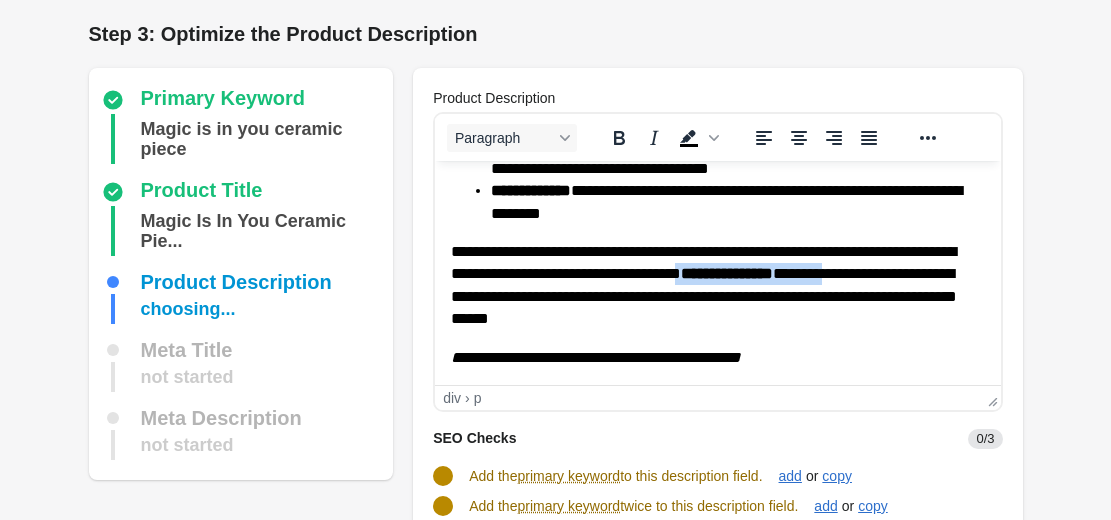 drag, startPoint x: 506, startPoint y: 298, endPoint x: 817, endPoint y: 267, distance: 312.5412 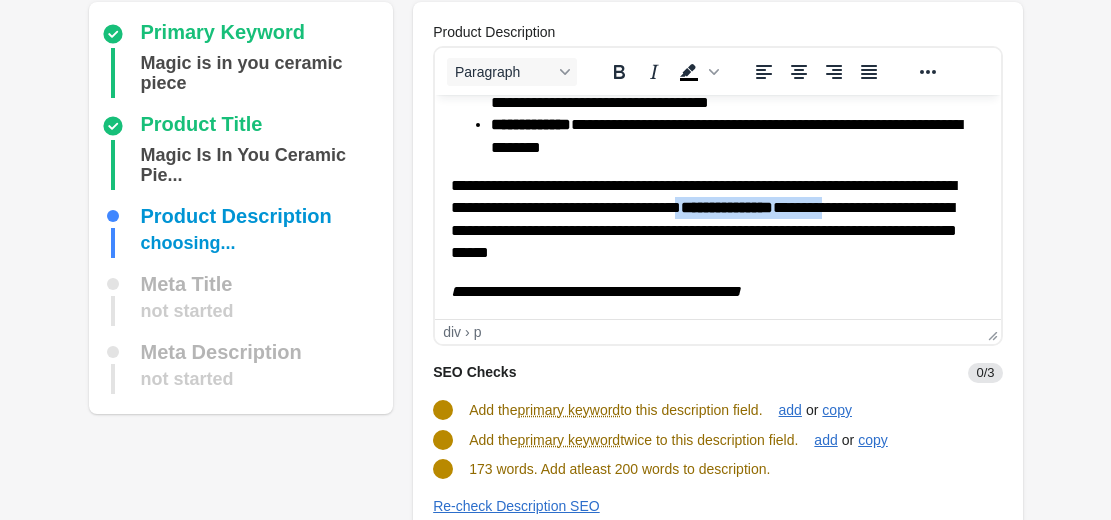 scroll, scrollTop: 100, scrollLeft: 0, axis: vertical 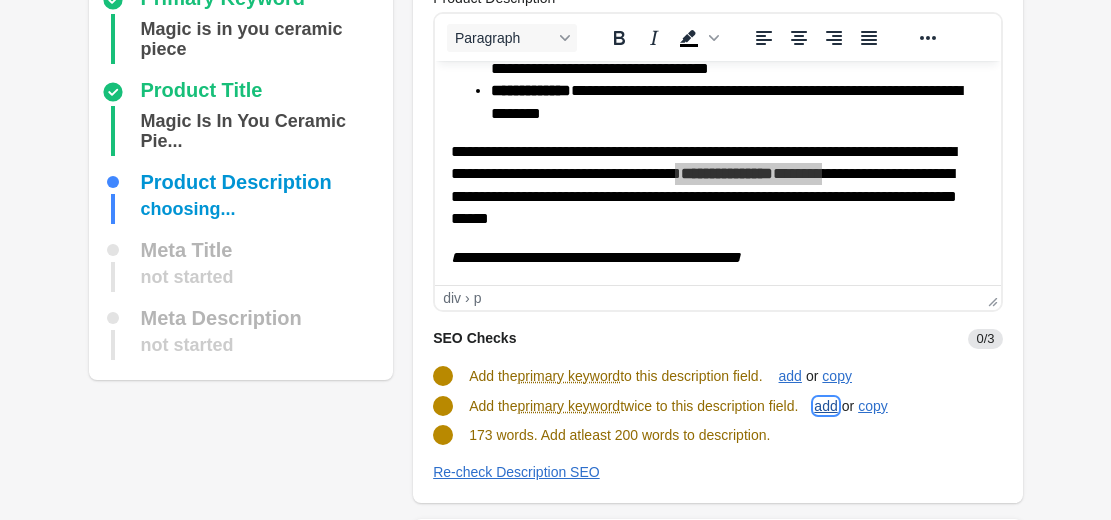 click on "add" at bounding box center (825, 406) 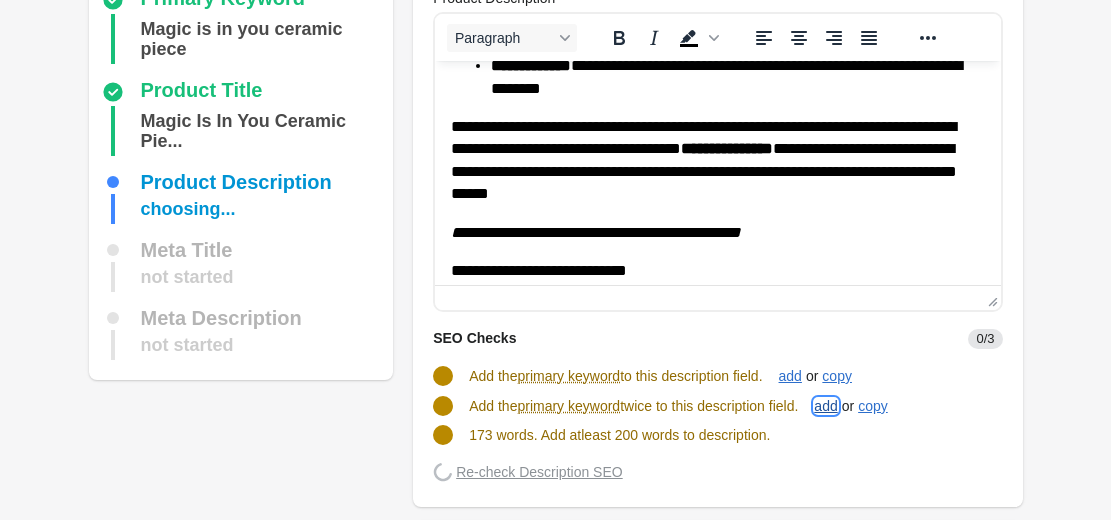 scroll, scrollTop: 313, scrollLeft: 0, axis: vertical 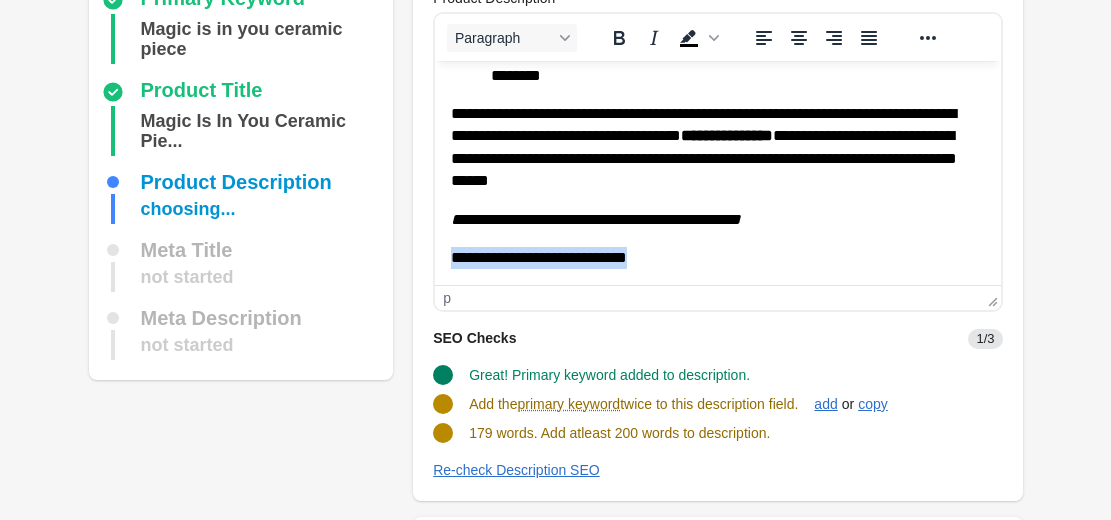 drag, startPoint x: 687, startPoint y: 253, endPoint x: 423, endPoint y: 280, distance: 265.37708 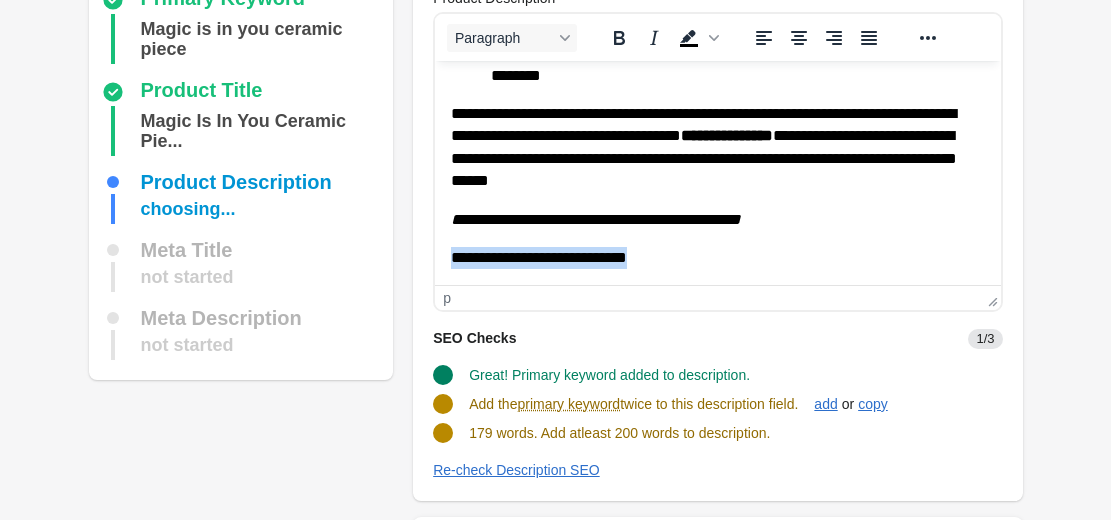 copy on "**********" 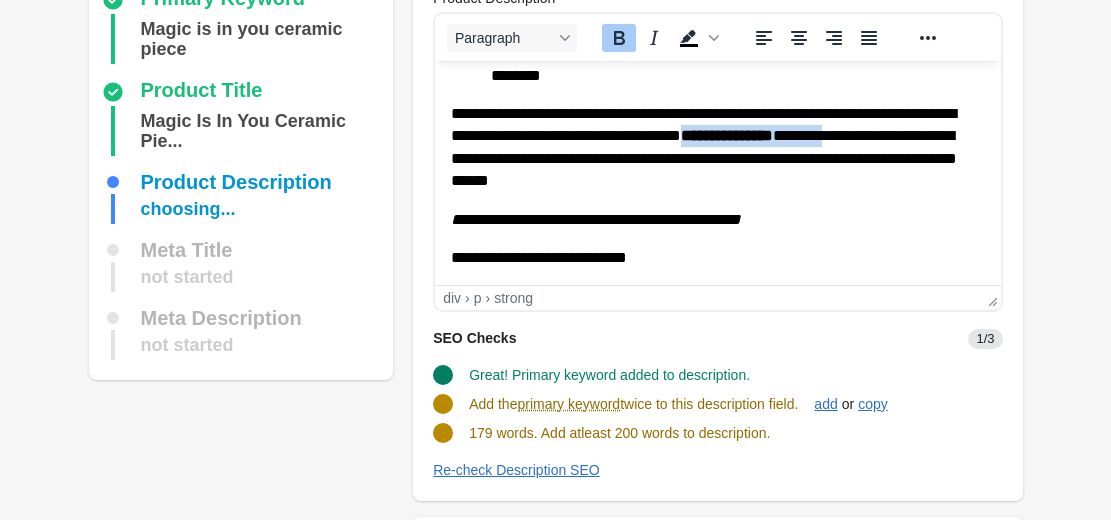 drag, startPoint x: 817, startPoint y: 139, endPoint x: 505, endPoint y: 165, distance: 313.08145 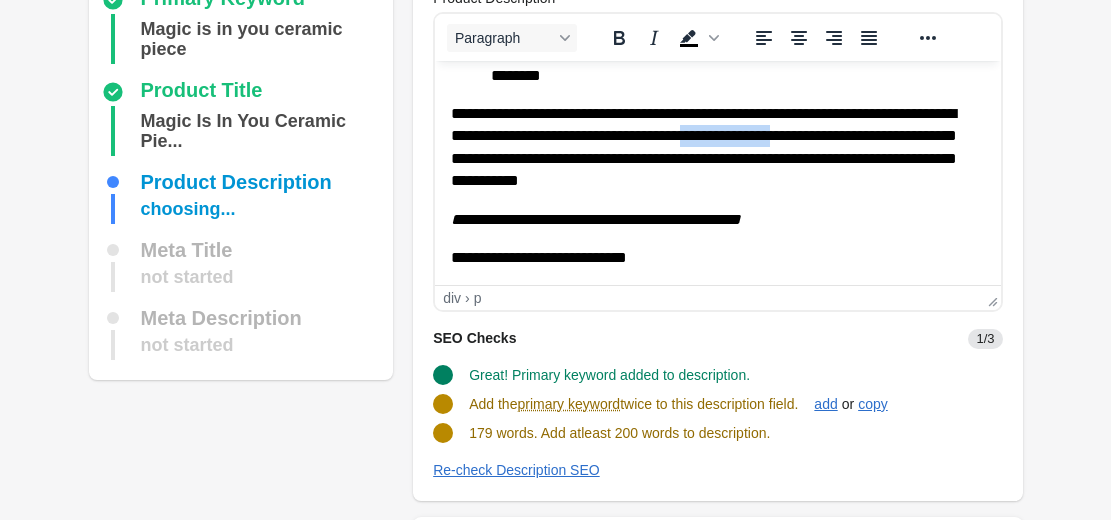 drag, startPoint x: 824, startPoint y: 132, endPoint x: 923, endPoint y: 135, distance: 99.04544 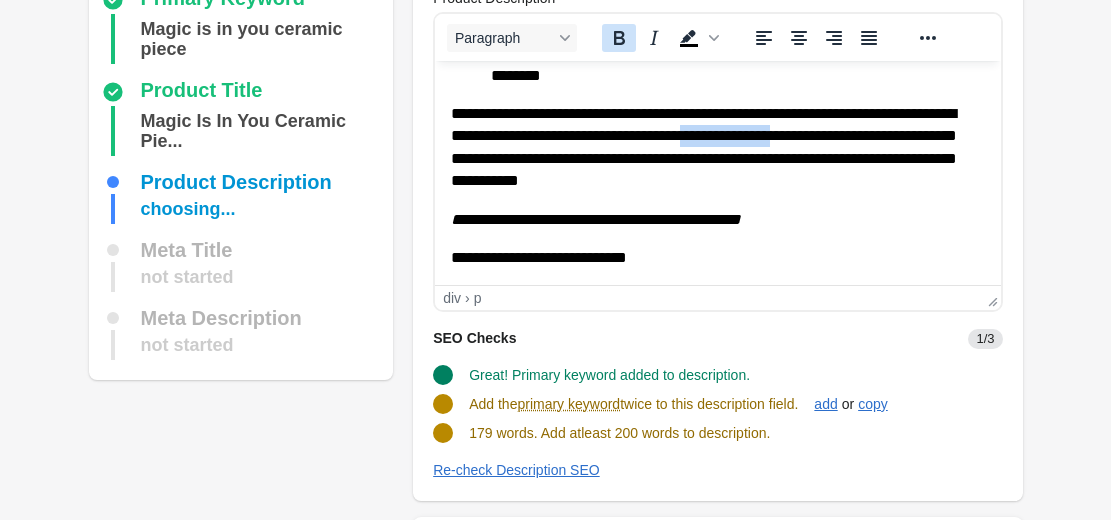 click 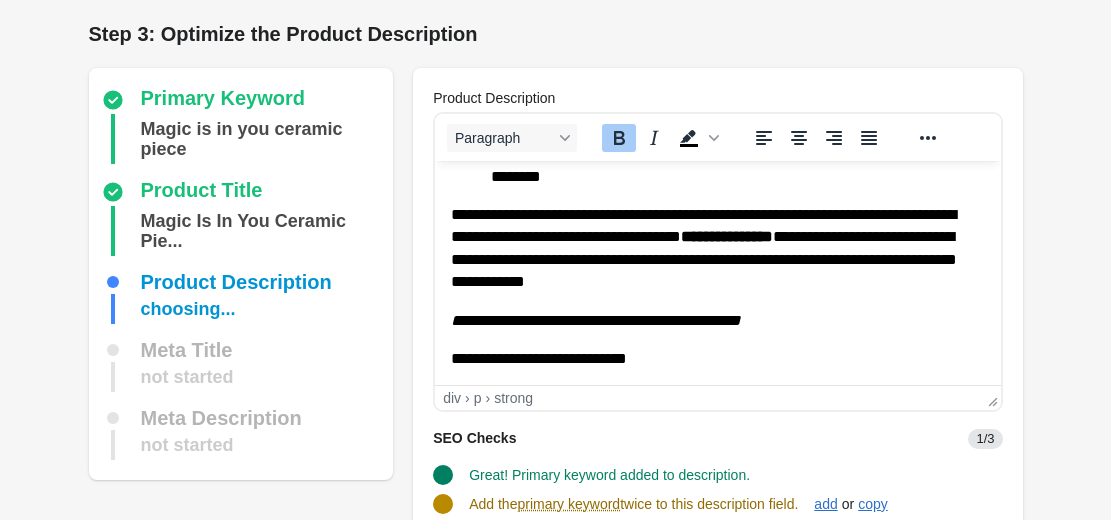 scroll, scrollTop: 313, scrollLeft: 0, axis: vertical 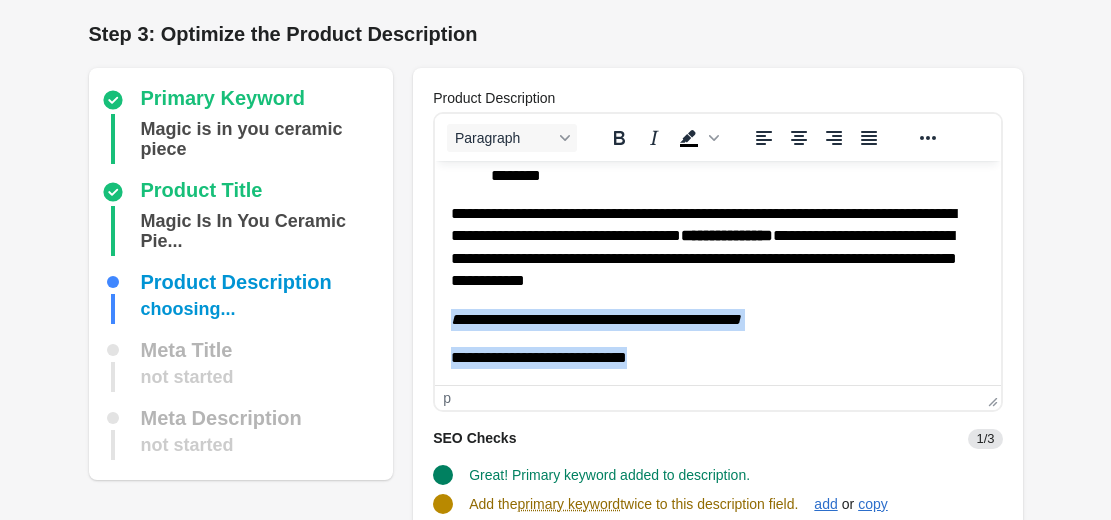drag, startPoint x: 511, startPoint y: 339, endPoint x: 388, endPoint y: 338, distance: 123.00407 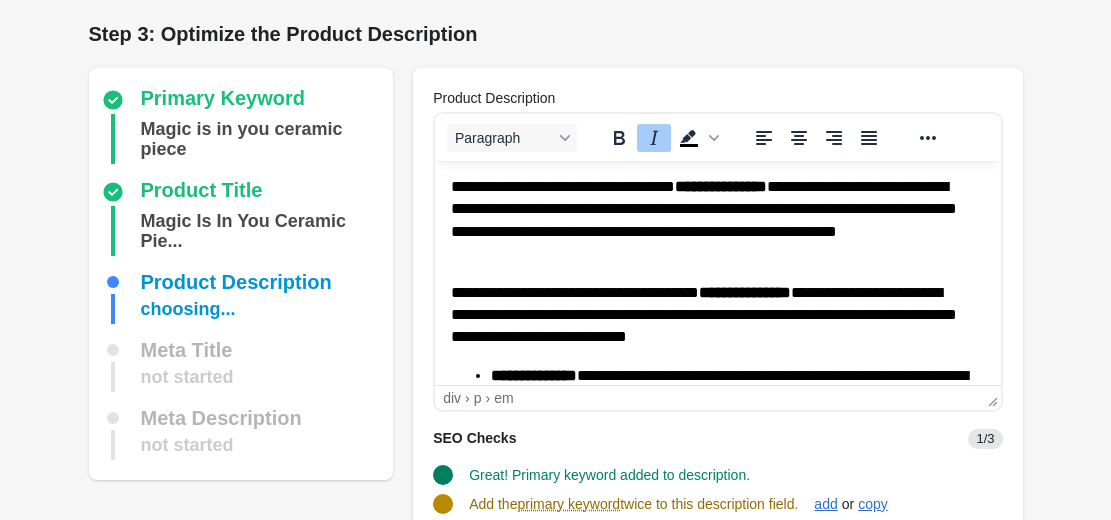 scroll, scrollTop: 0, scrollLeft: 0, axis: both 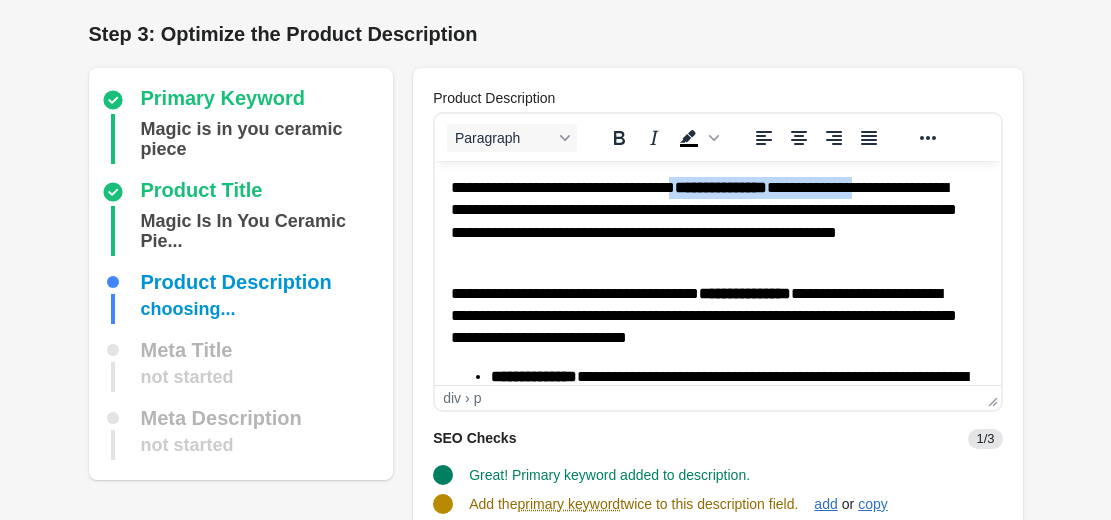 drag, startPoint x: 717, startPoint y: 192, endPoint x: 936, endPoint y: 180, distance: 219.32852 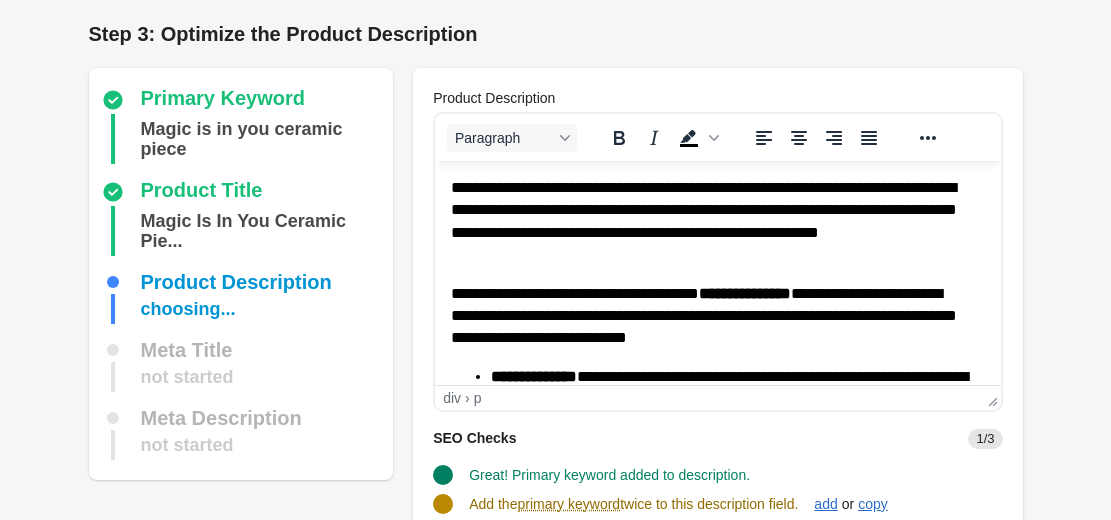 click on "**********" at bounding box center [710, 222] 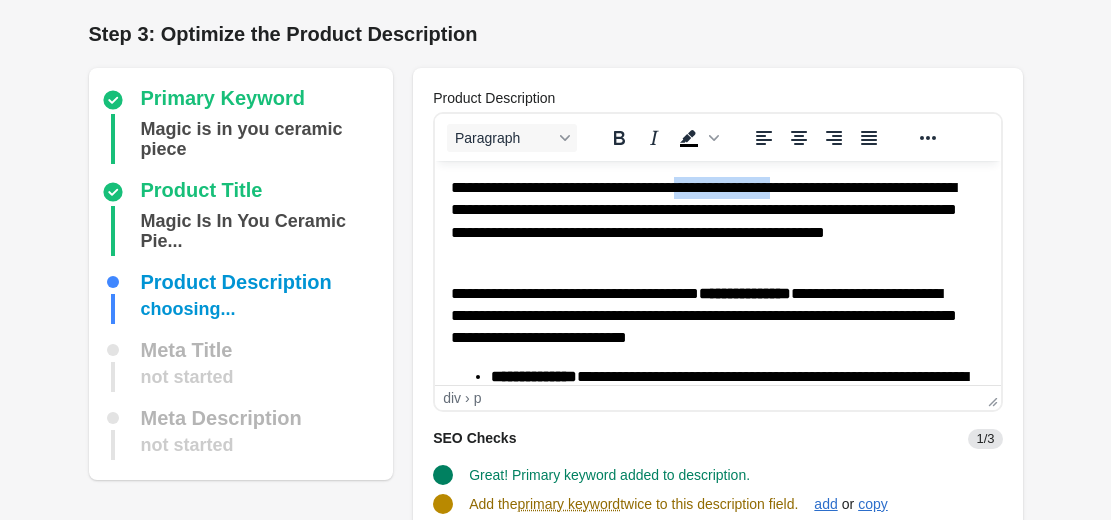 drag, startPoint x: 718, startPoint y: 183, endPoint x: 828, endPoint y: 191, distance: 110.29053 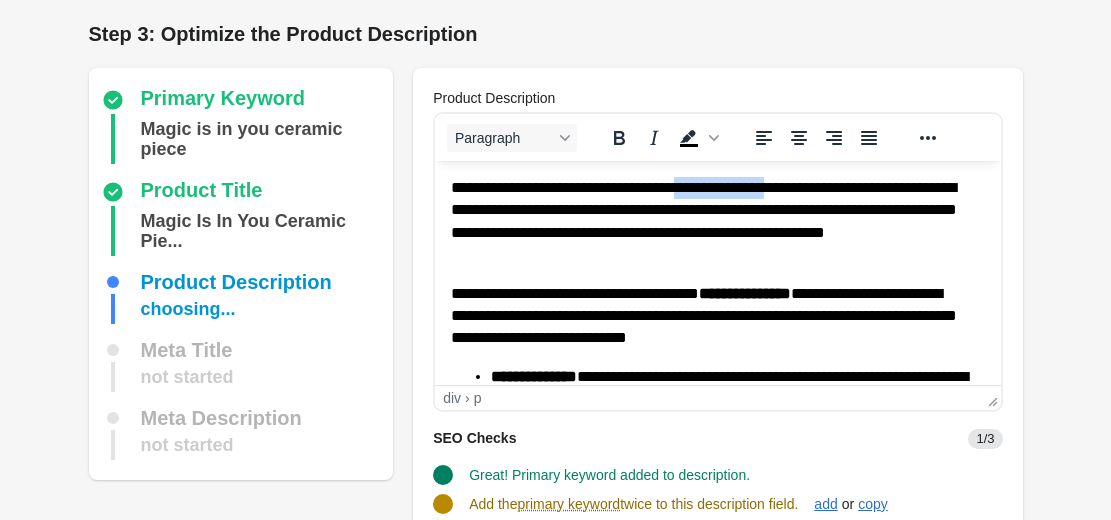 drag, startPoint x: 824, startPoint y: 188, endPoint x: 722, endPoint y: 183, distance: 102.122475 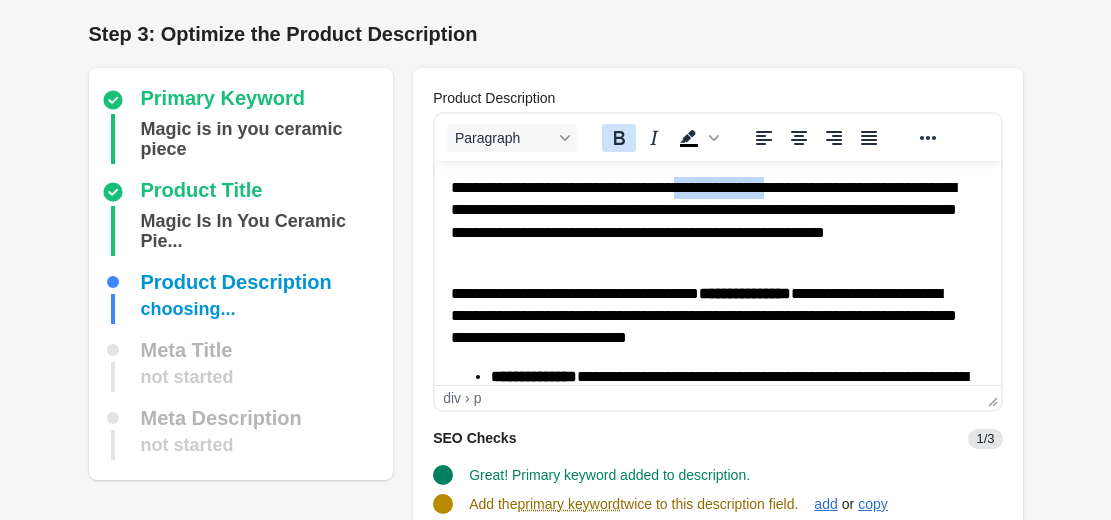 click 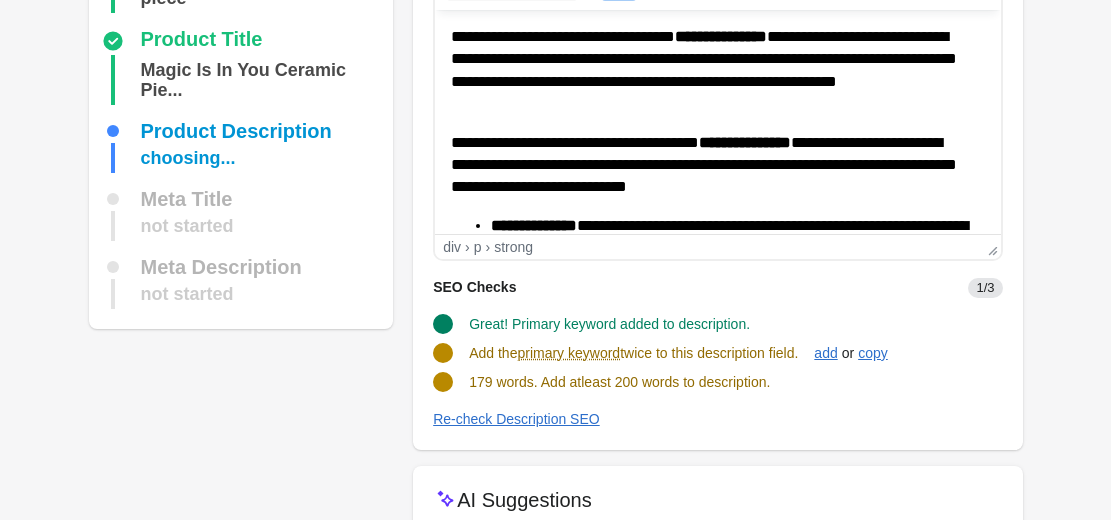 scroll, scrollTop: 300, scrollLeft: 0, axis: vertical 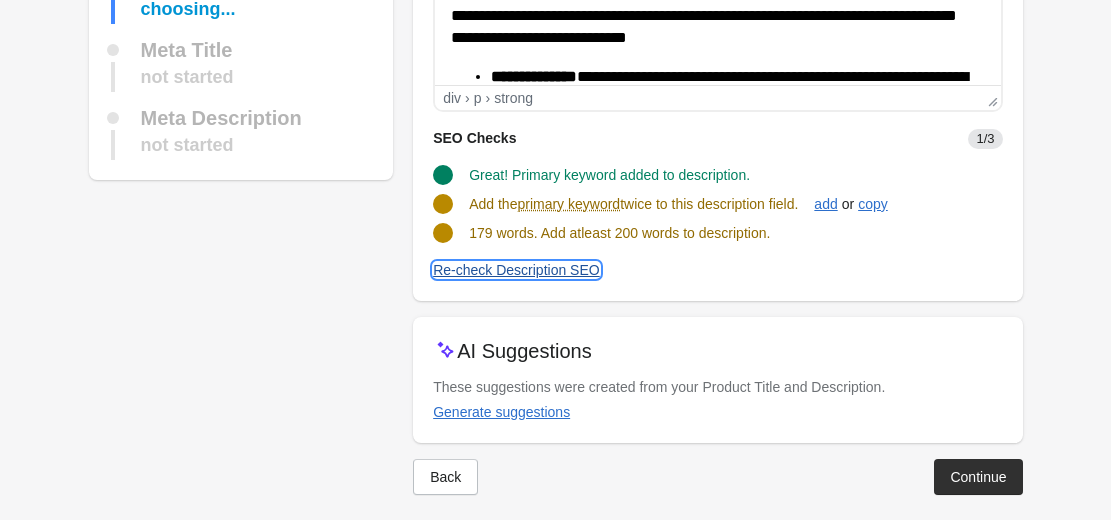 click on "Re-check Description SEO" at bounding box center [516, 270] 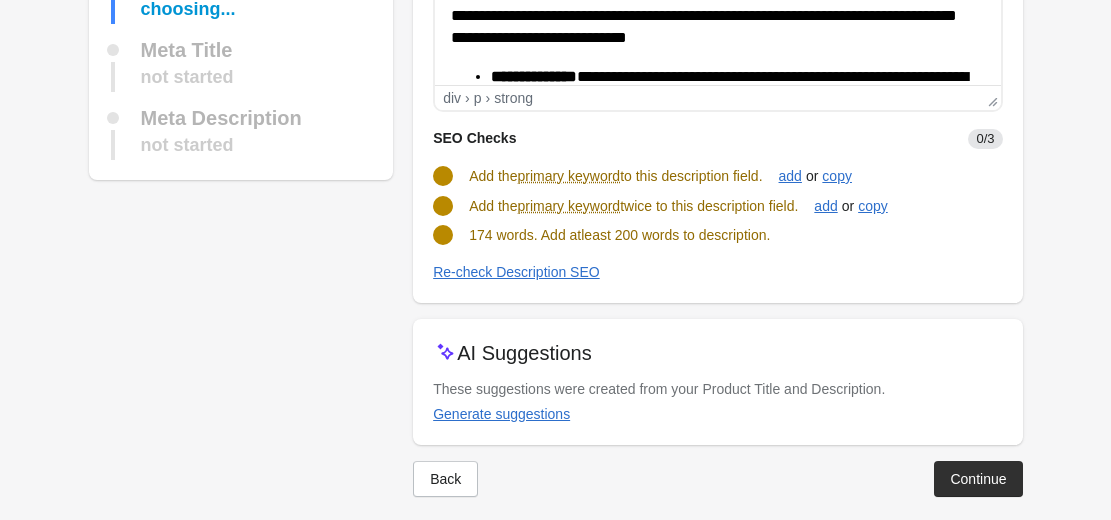 scroll, scrollTop: 0, scrollLeft: 0, axis: both 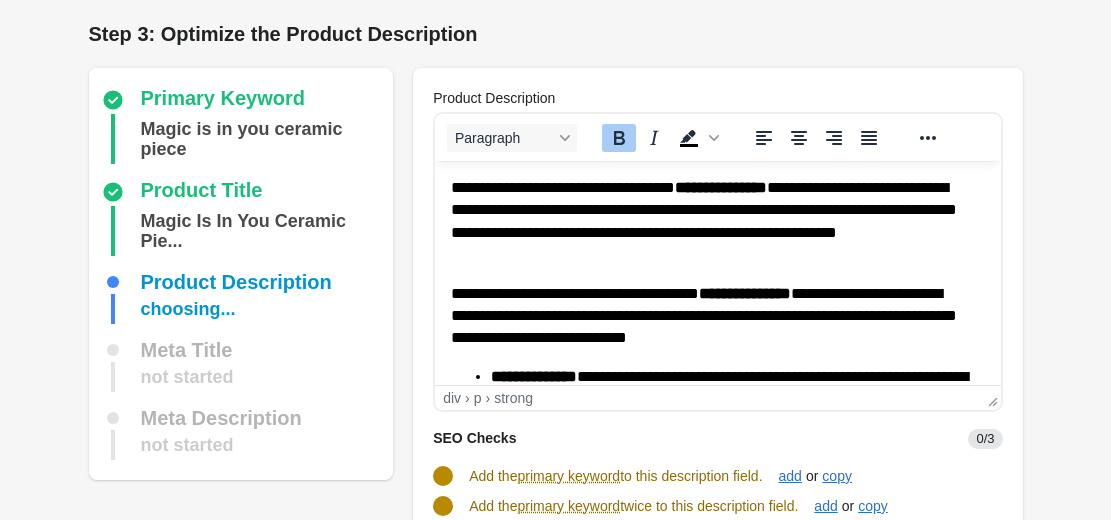 click on "**********" at bounding box center [721, 187] 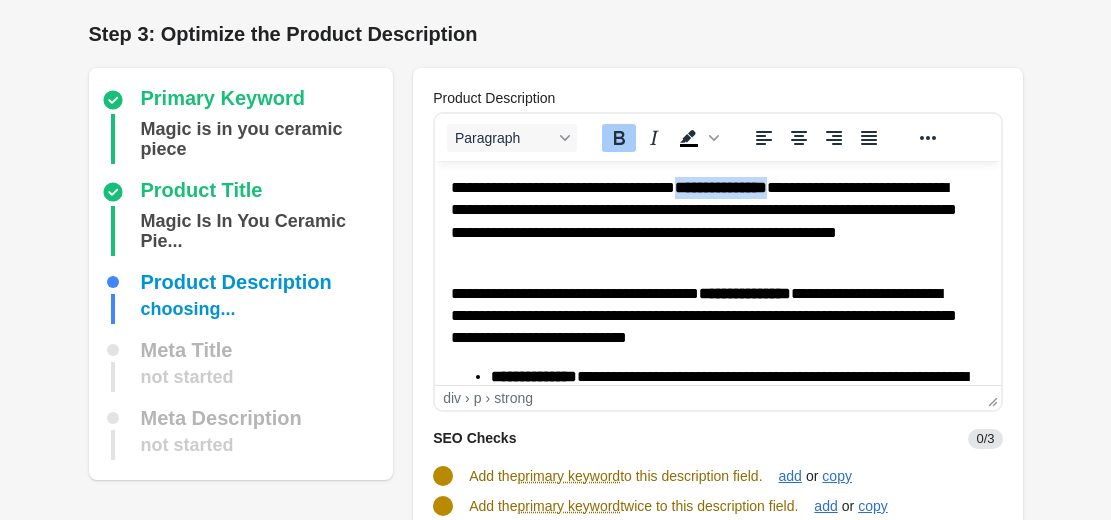 drag, startPoint x: 721, startPoint y: 186, endPoint x: 835, endPoint y: 185, distance: 114.00439 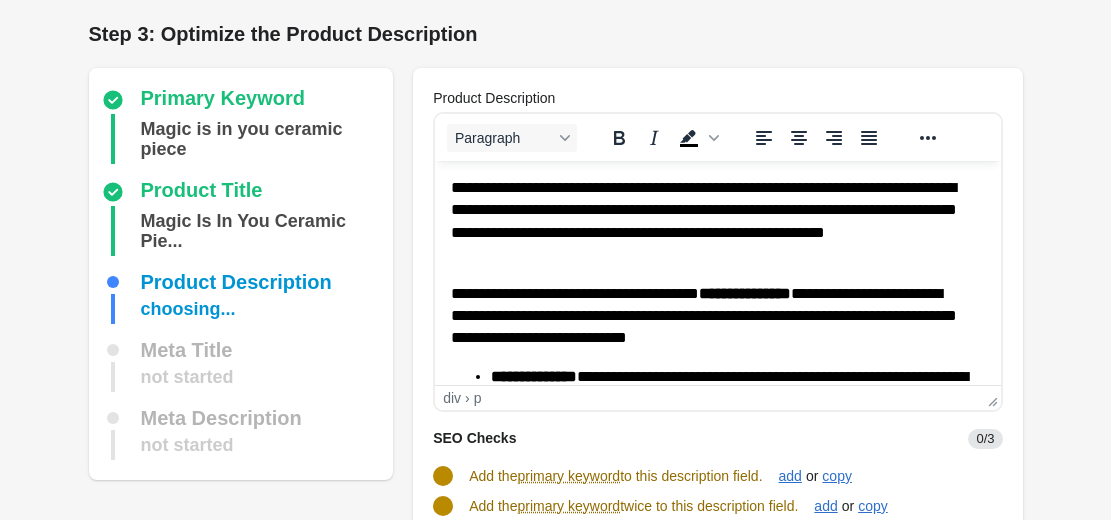 click on "**********" at bounding box center [710, 222] 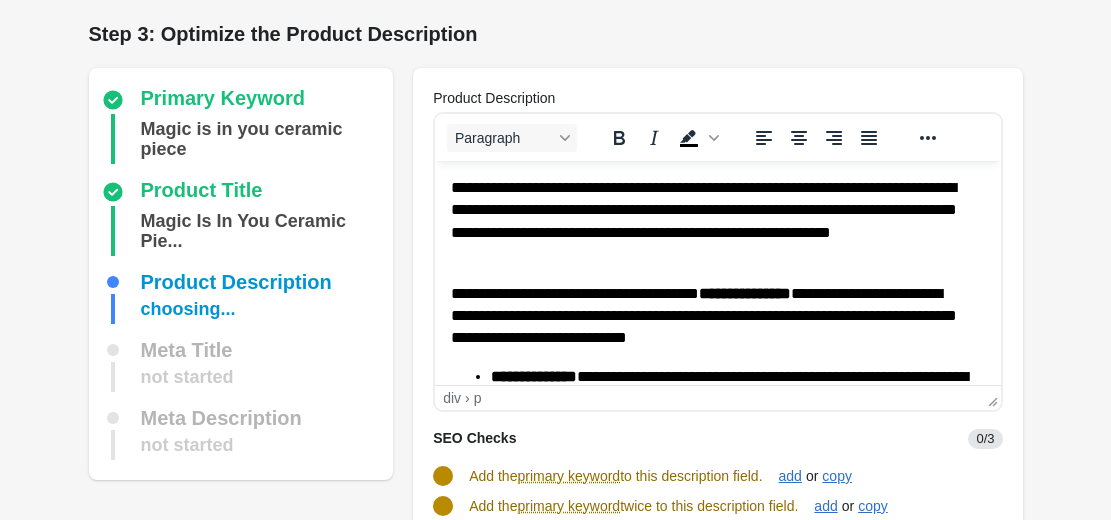 drag, startPoint x: 829, startPoint y: 183, endPoint x: 859, endPoint y: 256, distance: 78.92401 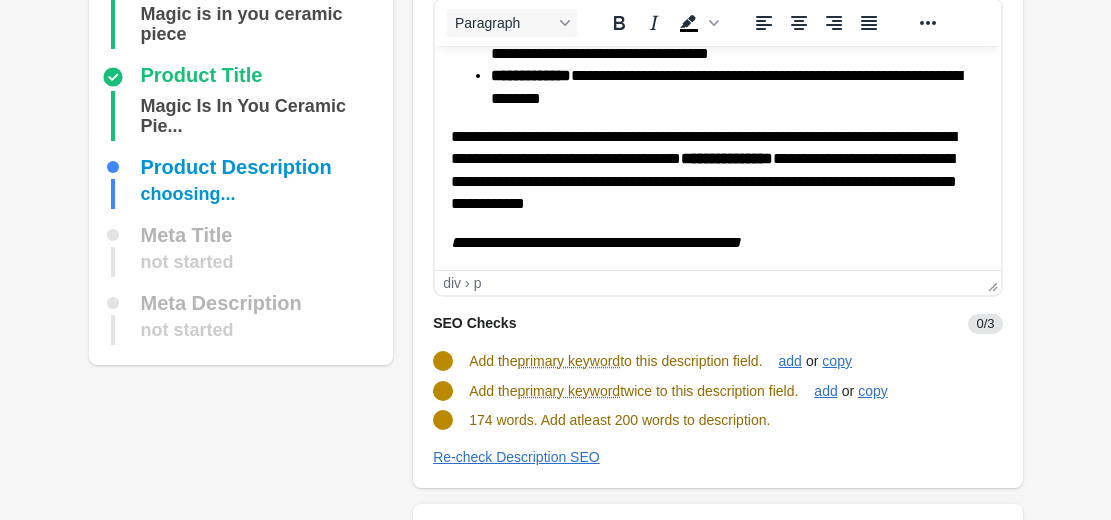 scroll, scrollTop: 300, scrollLeft: 0, axis: vertical 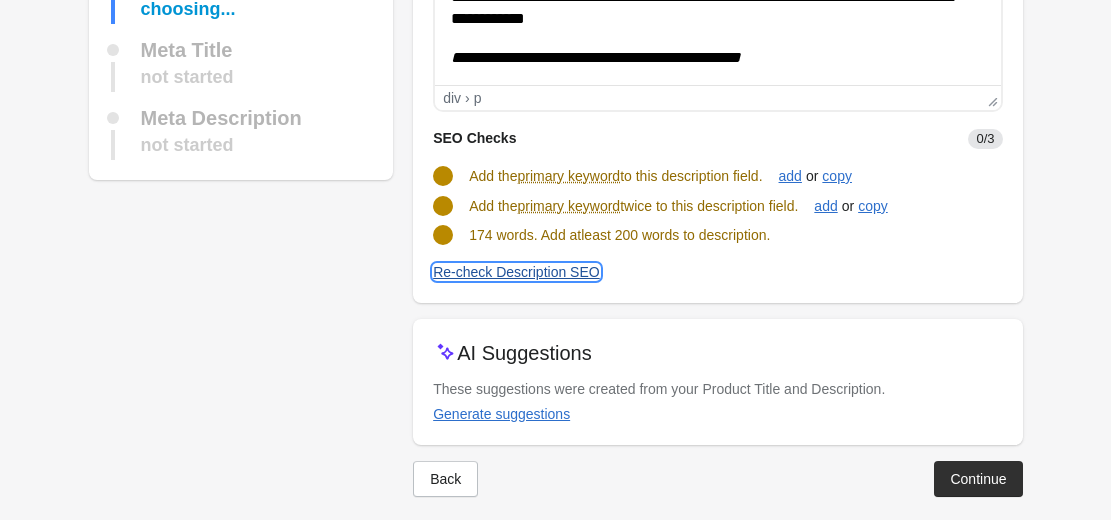 click on "Re-check Description SEO" at bounding box center [516, 272] 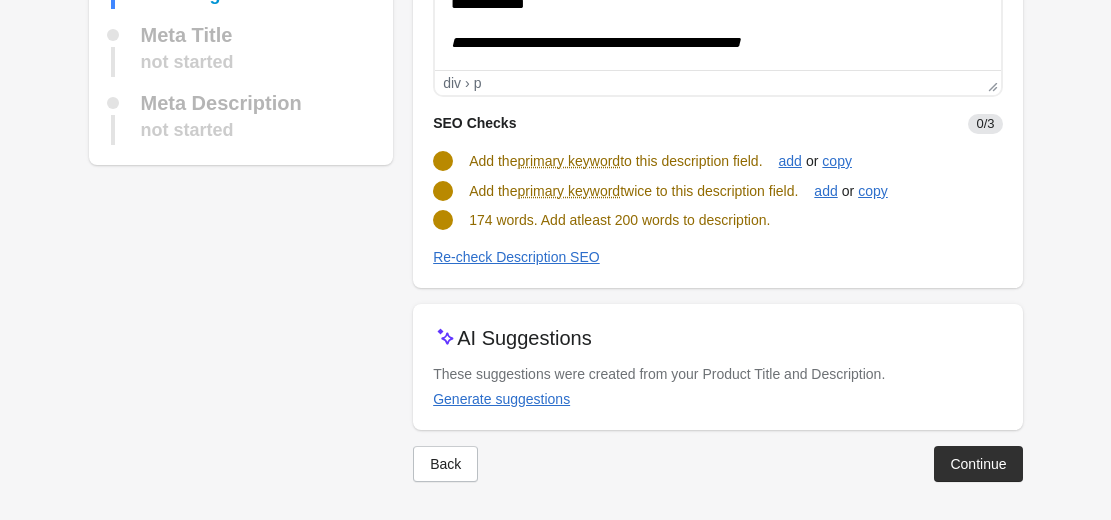 scroll, scrollTop: 316, scrollLeft: 0, axis: vertical 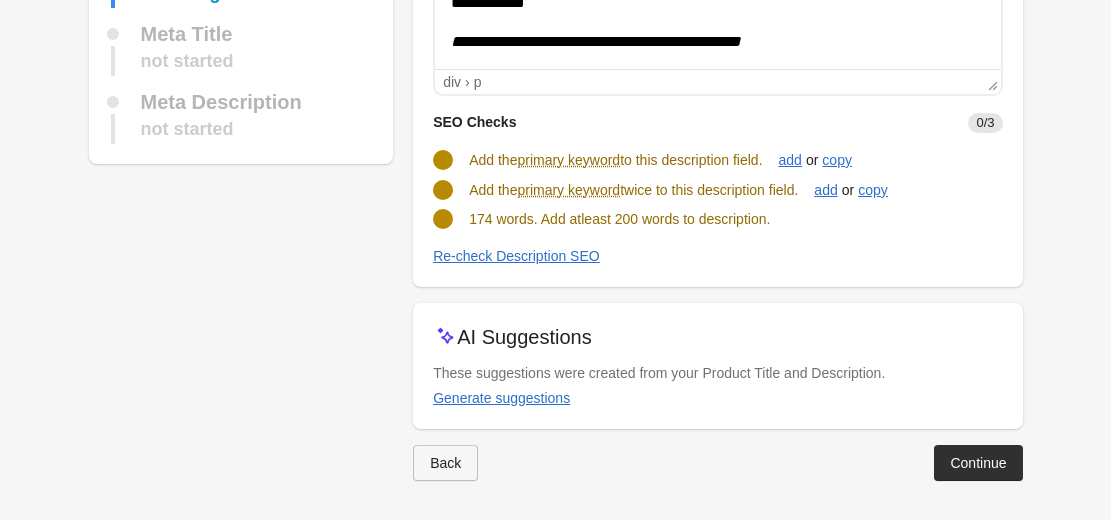 click on "Back" at bounding box center [445, 463] 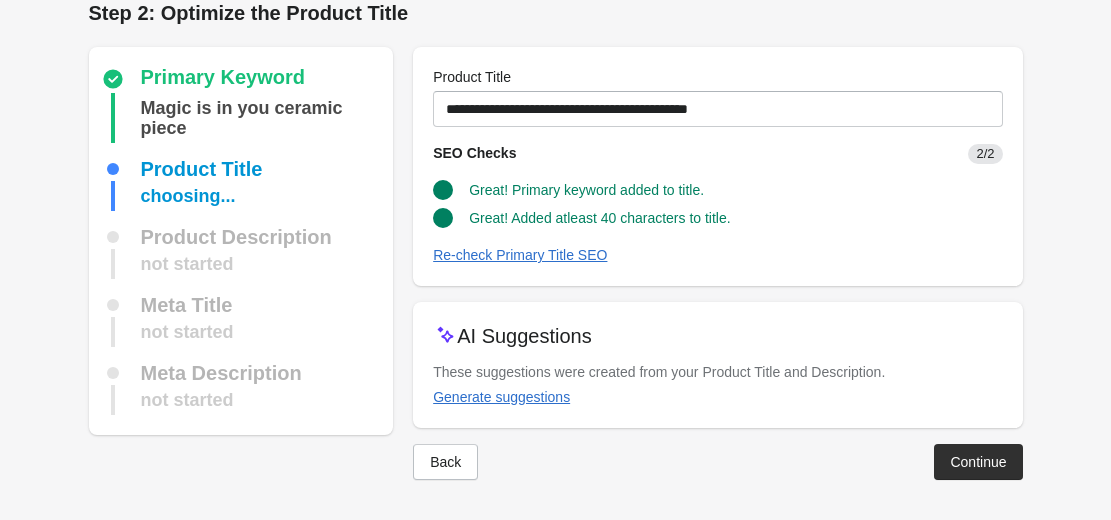 scroll, scrollTop: 20, scrollLeft: 0, axis: vertical 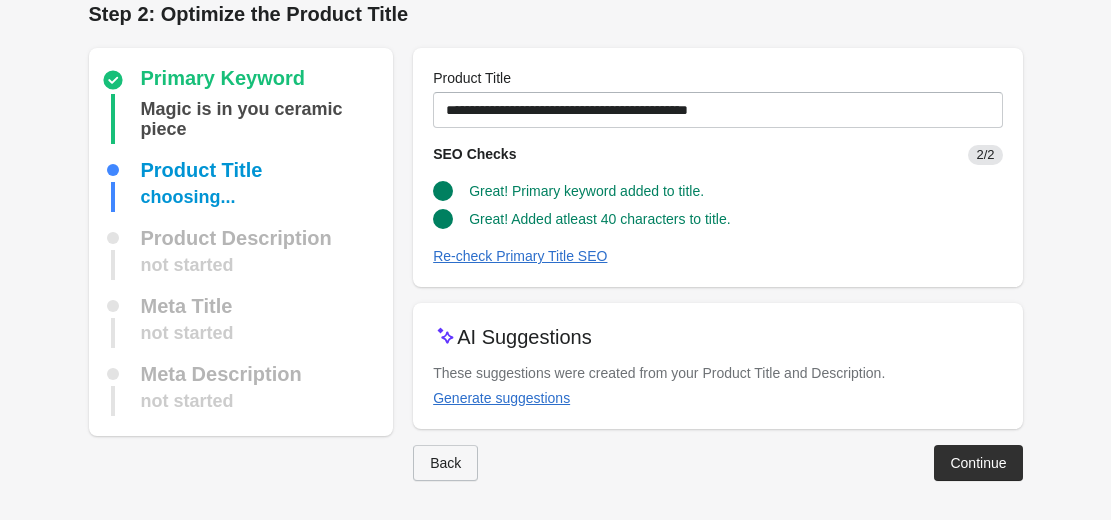 click on "Back" at bounding box center (445, 463) 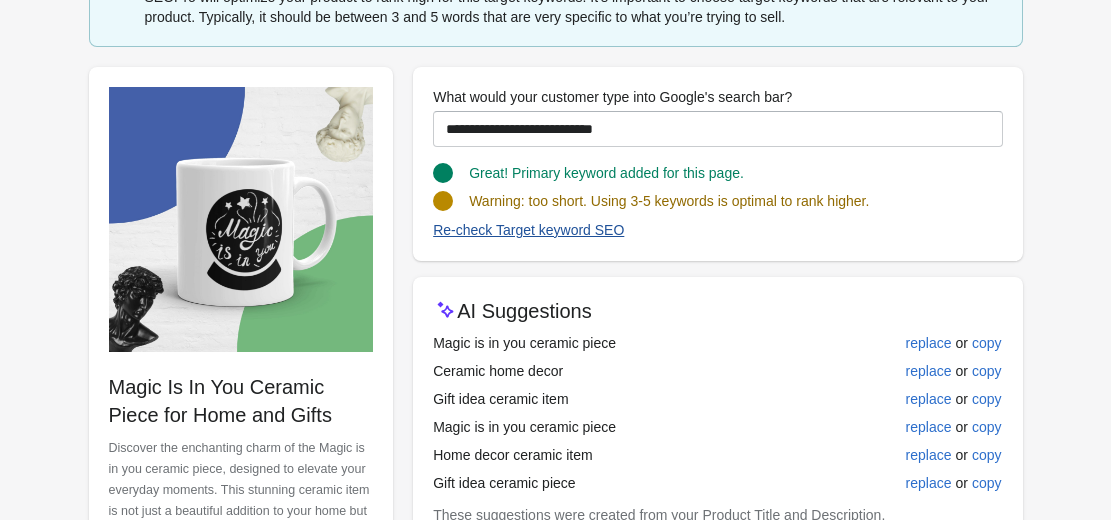 scroll, scrollTop: 296, scrollLeft: 0, axis: vertical 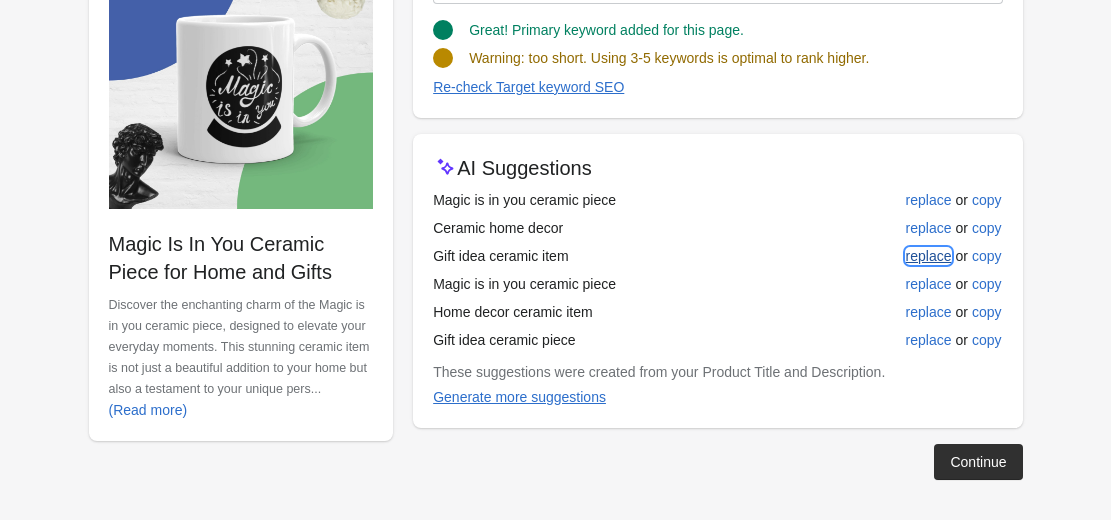 click on "replace" at bounding box center (929, 256) 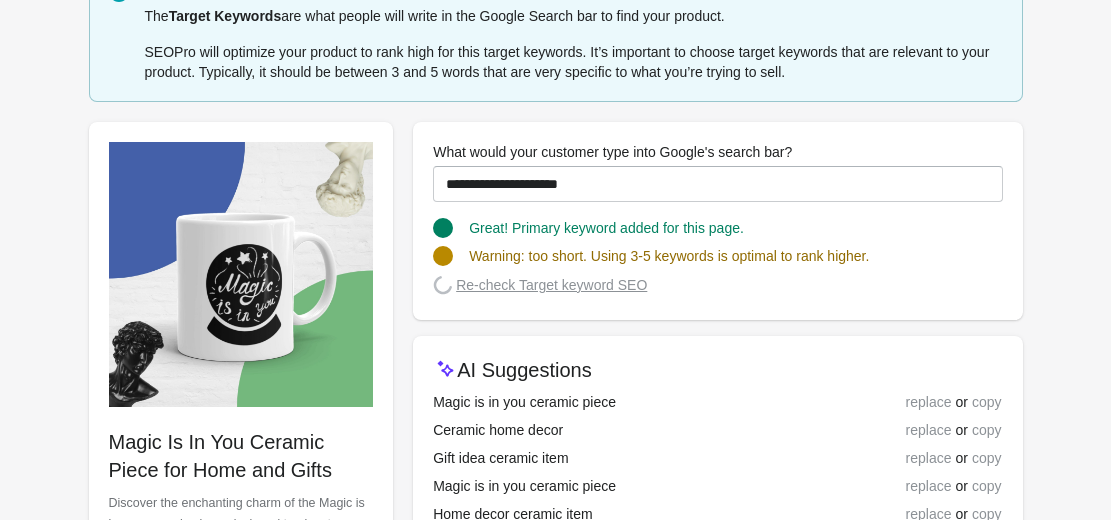 scroll, scrollTop: 0, scrollLeft: 0, axis: both 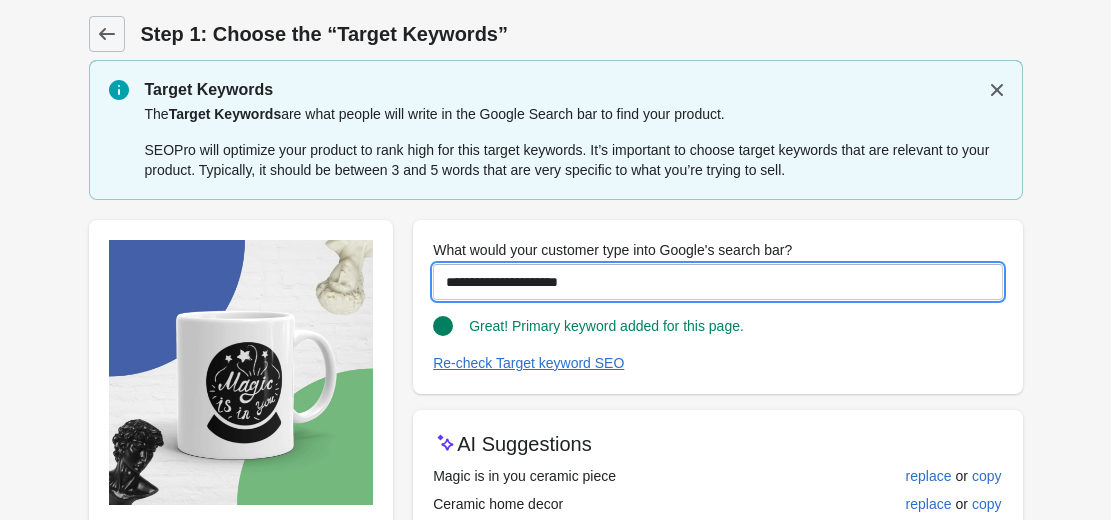 drag, startPoint x: 624, startPoint y: 269, endPoint x: 398, endPoint y: 252, distance: 226.63847 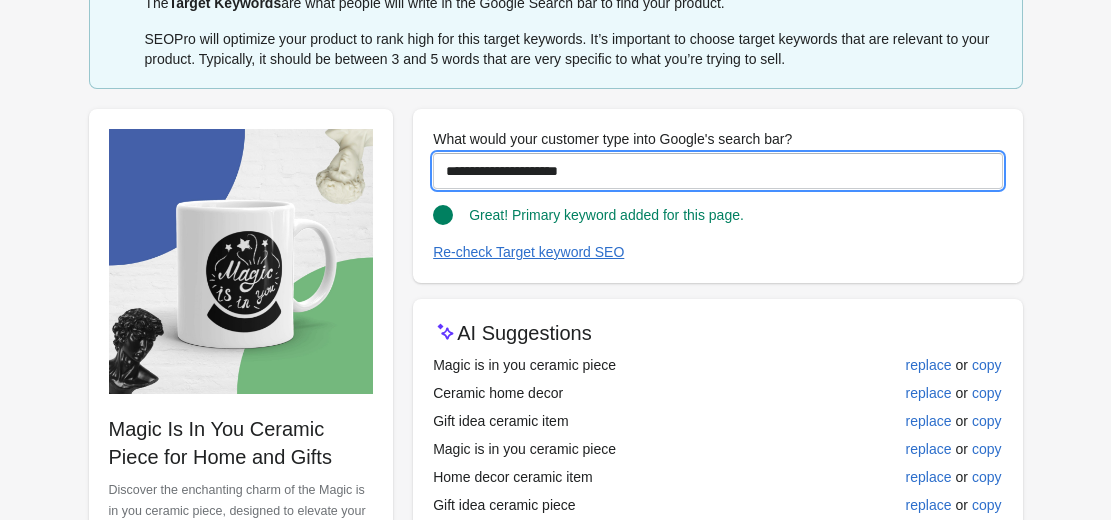 scroll, scrollTop: 276, scrollLeft: 0, axis: vertical 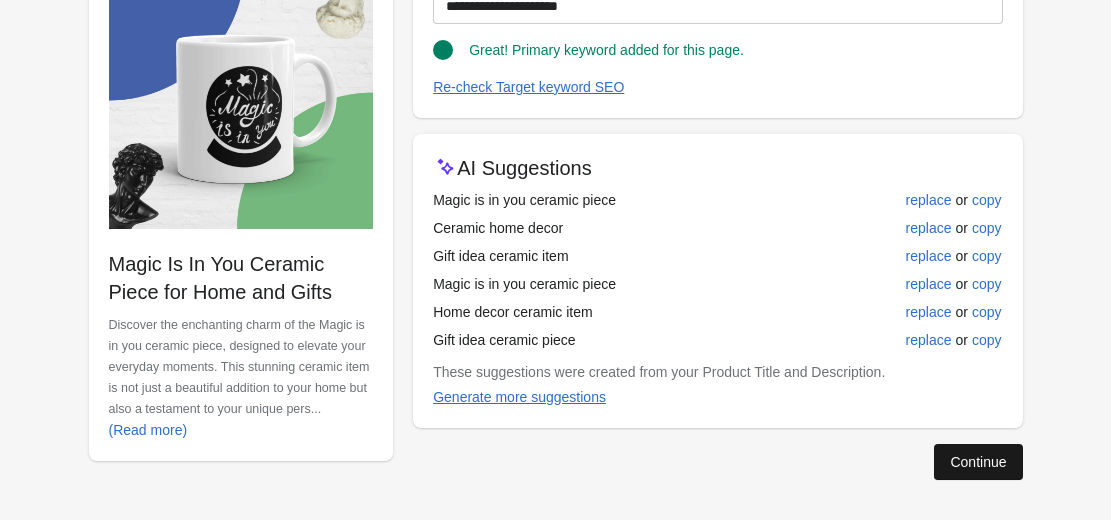 click on "Continue" at bounding box center [978, 462] 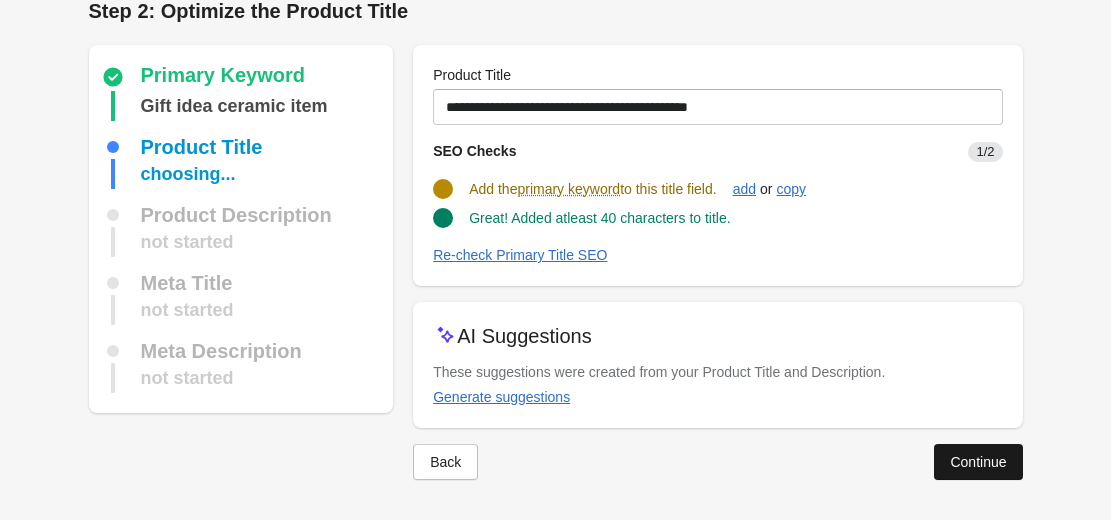scroll, scrollTop: 22, scrollLeft: 0, axis: vertical 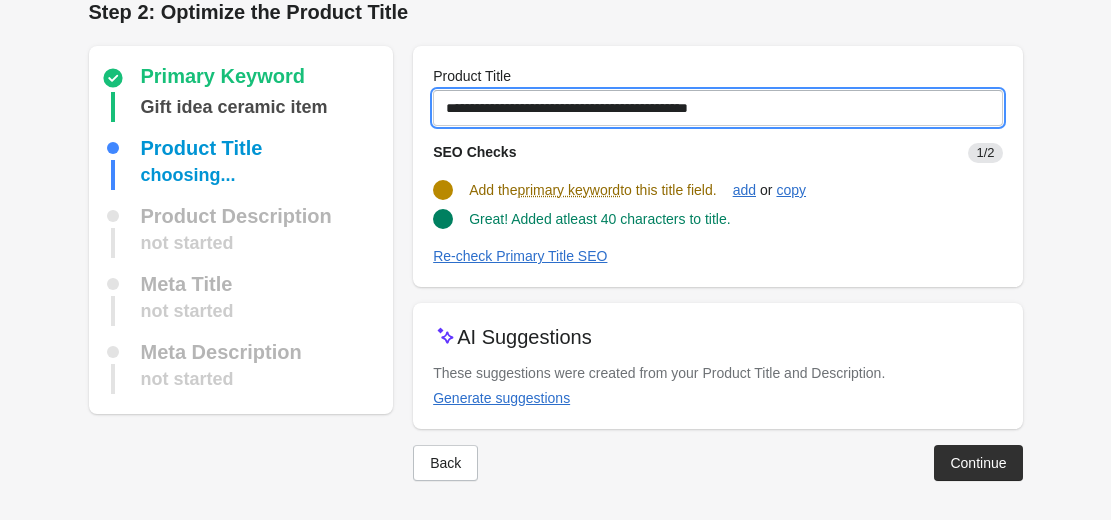 drag, startPoint x: 544, startPoint y: 107, endPoint x: 790, endPoint y: 89, distance: 246.65765 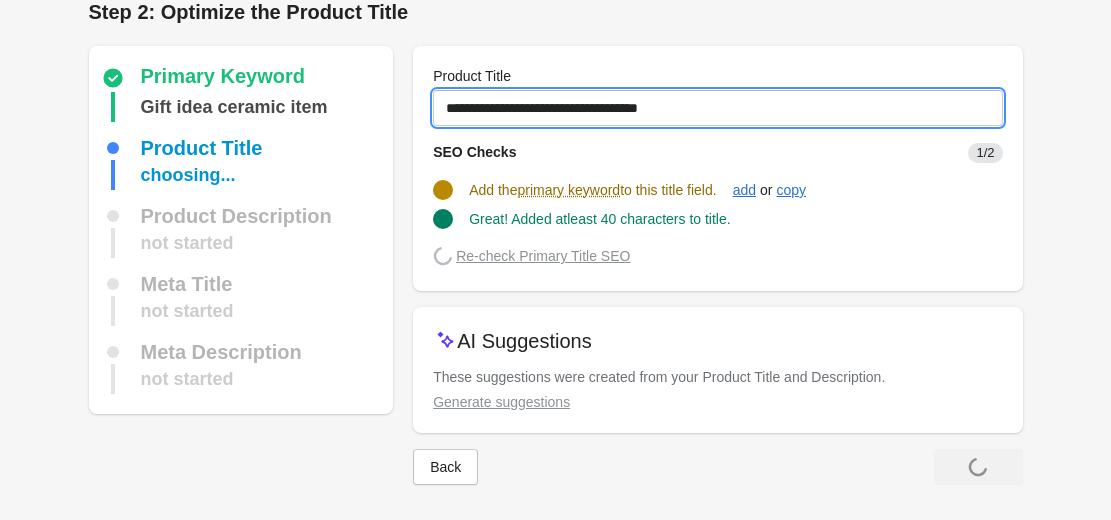 scroll, scrollTop: 20, scrollLeft: 0, axis: vertical 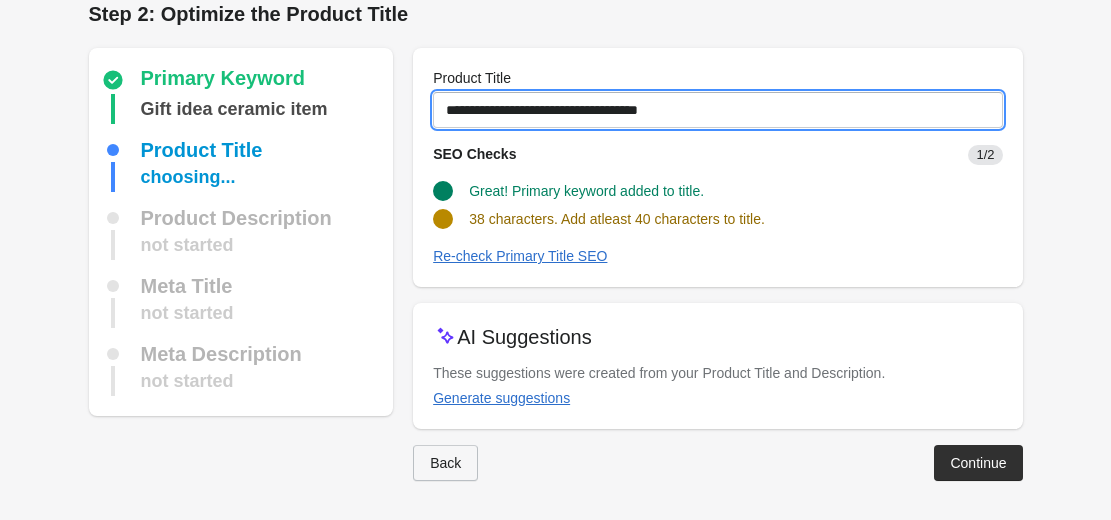 type on "**********" 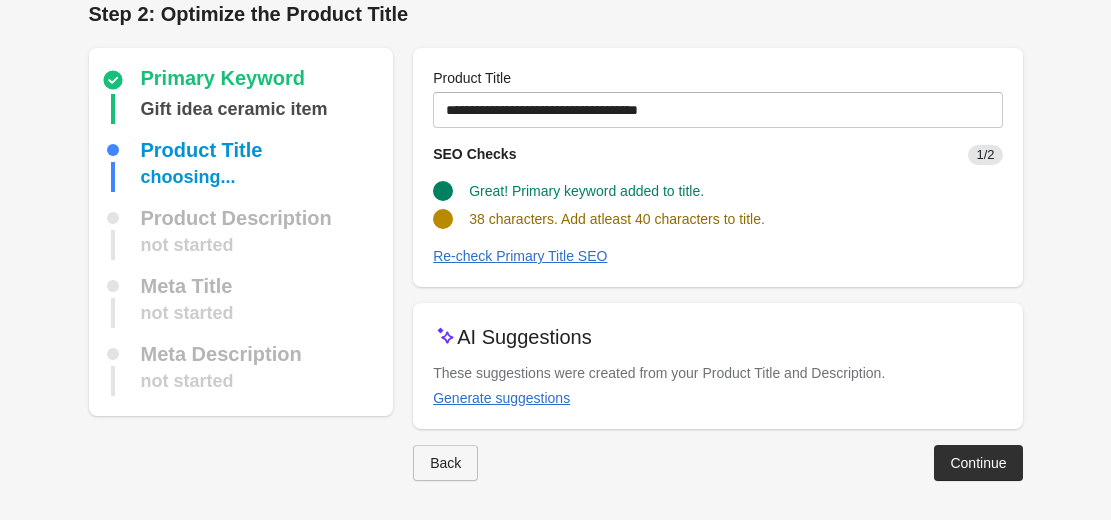 click on "Back" at bounding box center [445, 463] 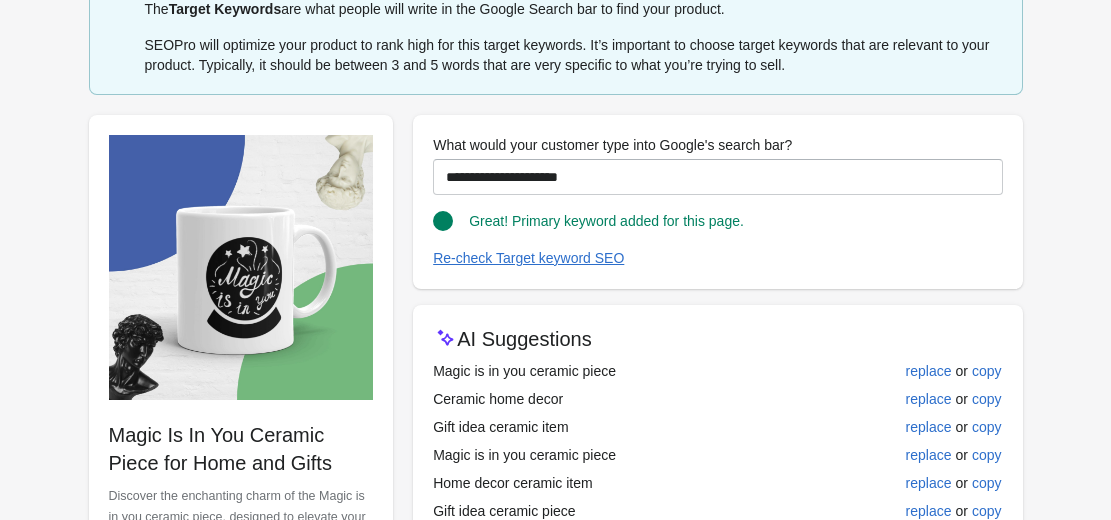 scroll, scrollTop: 220, scrollLeft: 0, axis: vertical 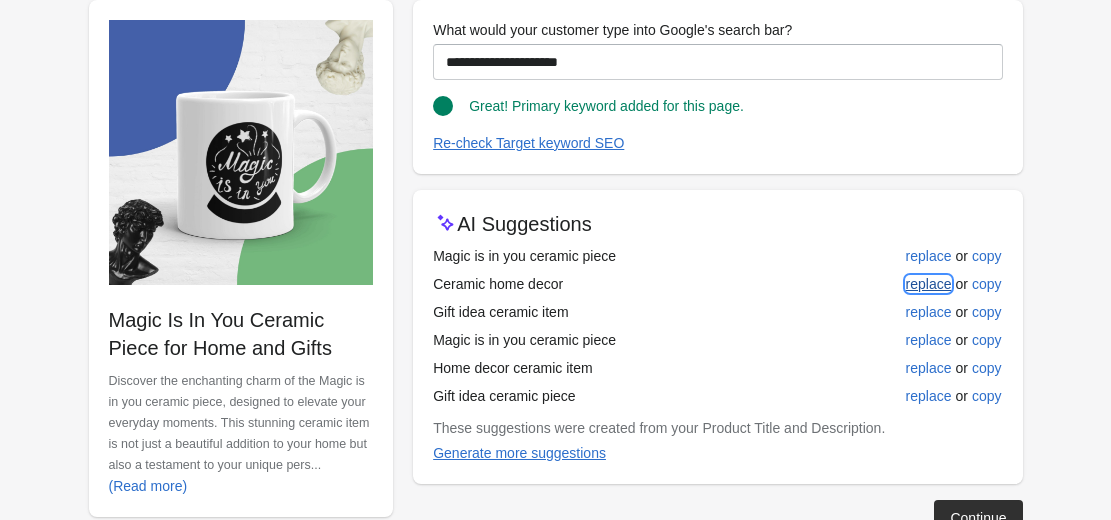 click on "replace" at bounding box center (929, 284) 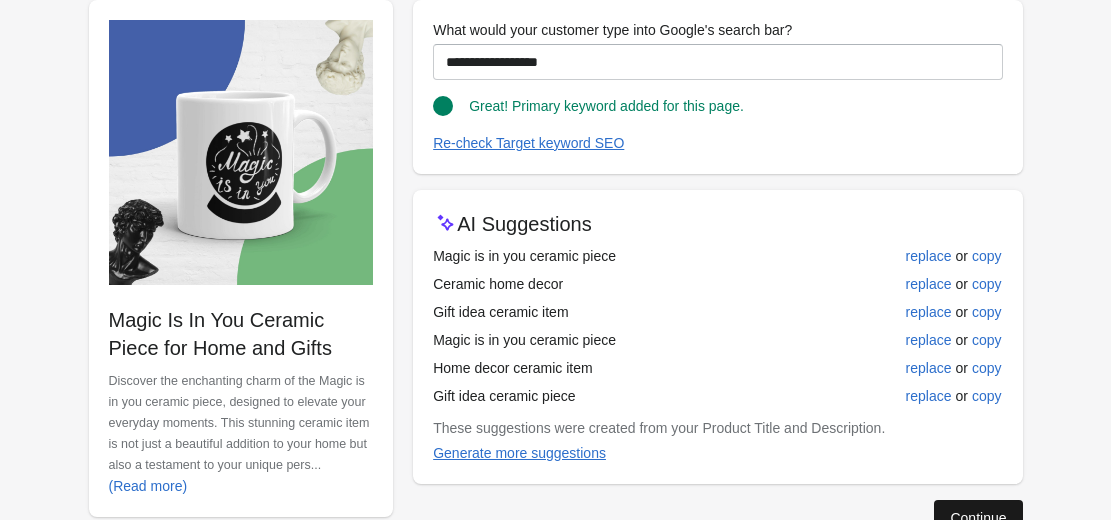 click on "Continue" at bounding box center (978, 518) 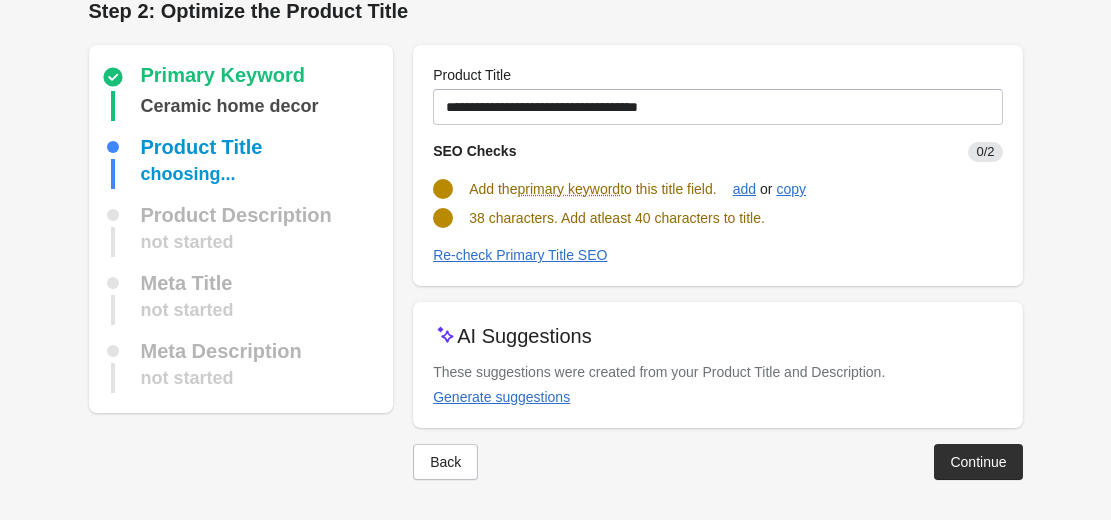 scroll, scrollTop: 22, scrollLeft: 0, axis: vertical 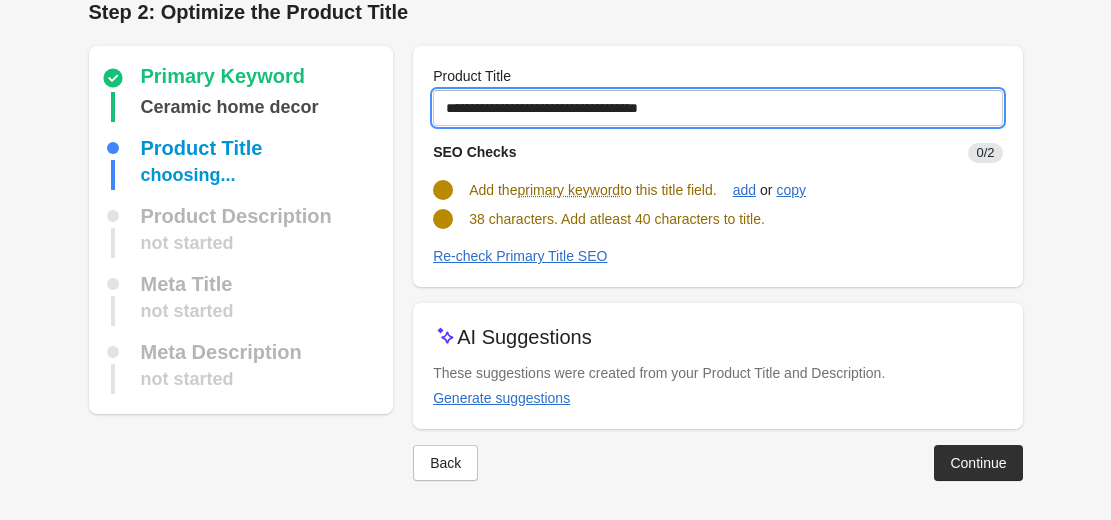 drag, startPoint x: 601, startPoint y: 112, endPoint x: 760, endPoint y: 115, distance: 159.0283 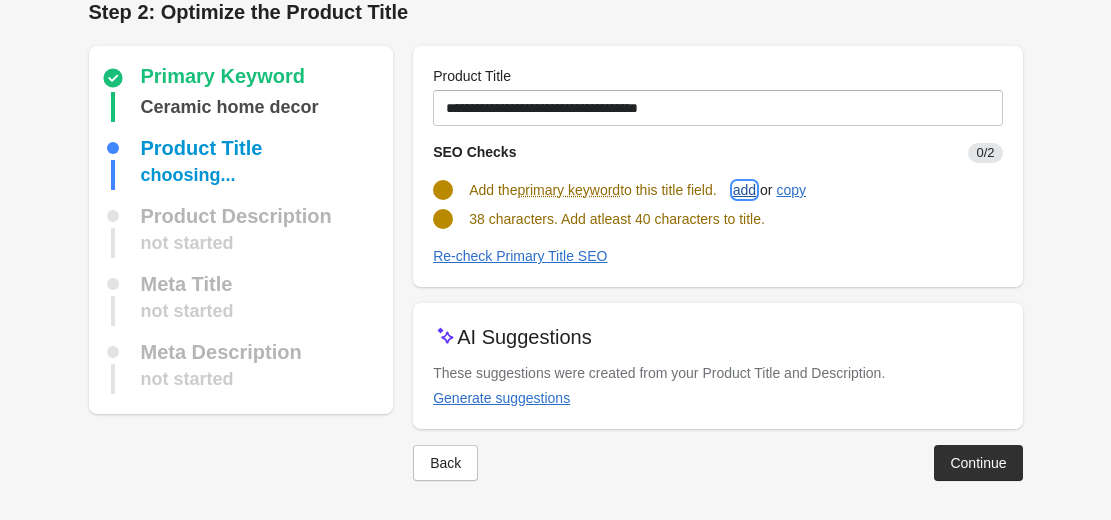 click on "add" at bounding box center (744, 190) 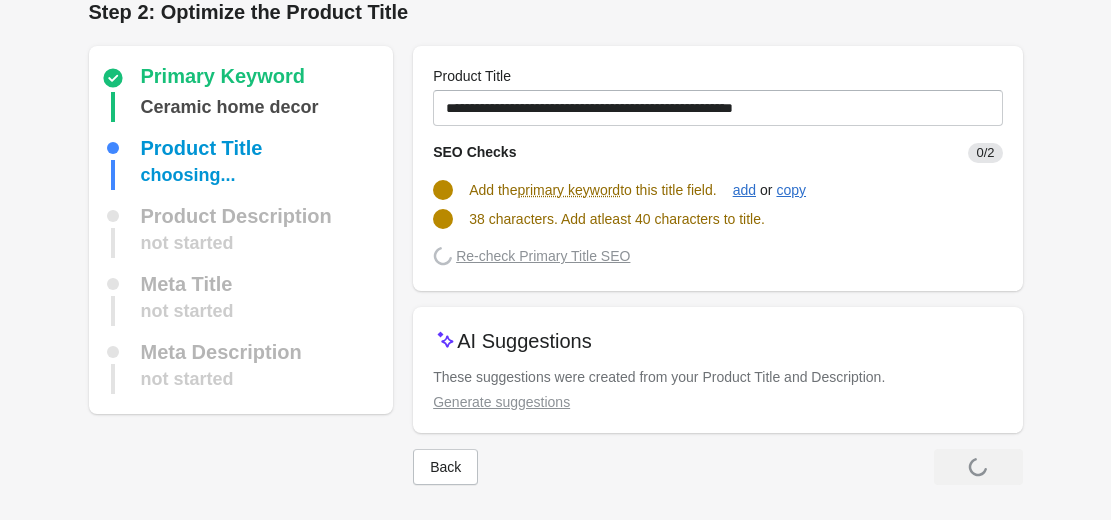 scroll, scrollTop: 20, scrollLeft: 0, axis: vertical 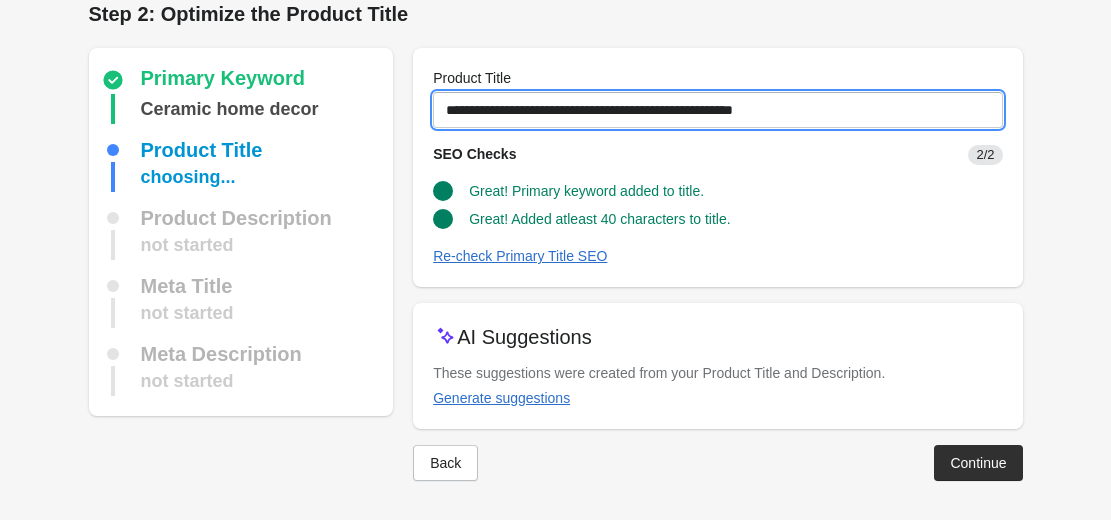 click on "**********" at bounding box center [717, 110] 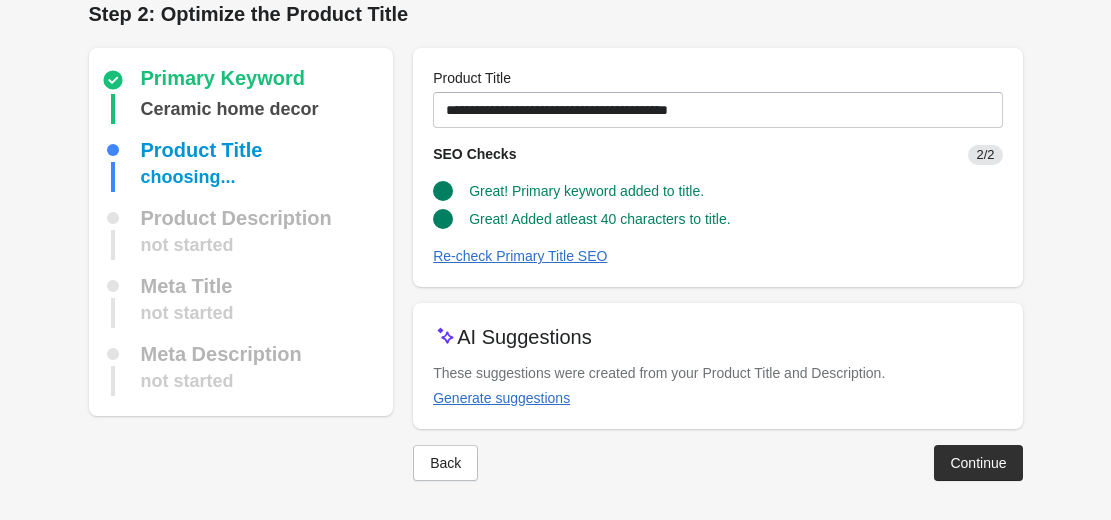 click on "Great! Added atleast 40 characters to title." at bounding box center (709, 211) 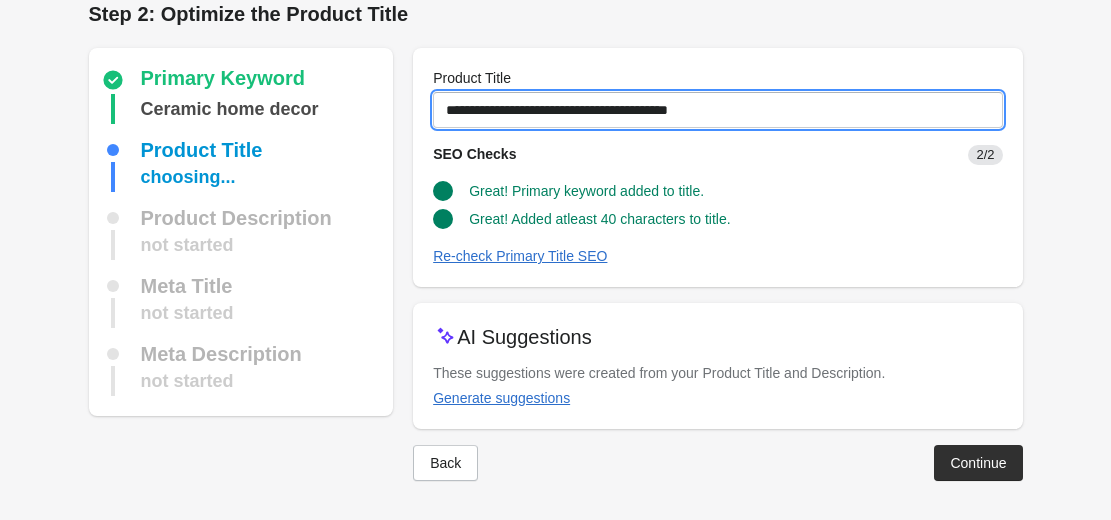 click on "**********" at bounding box center [717, 110] 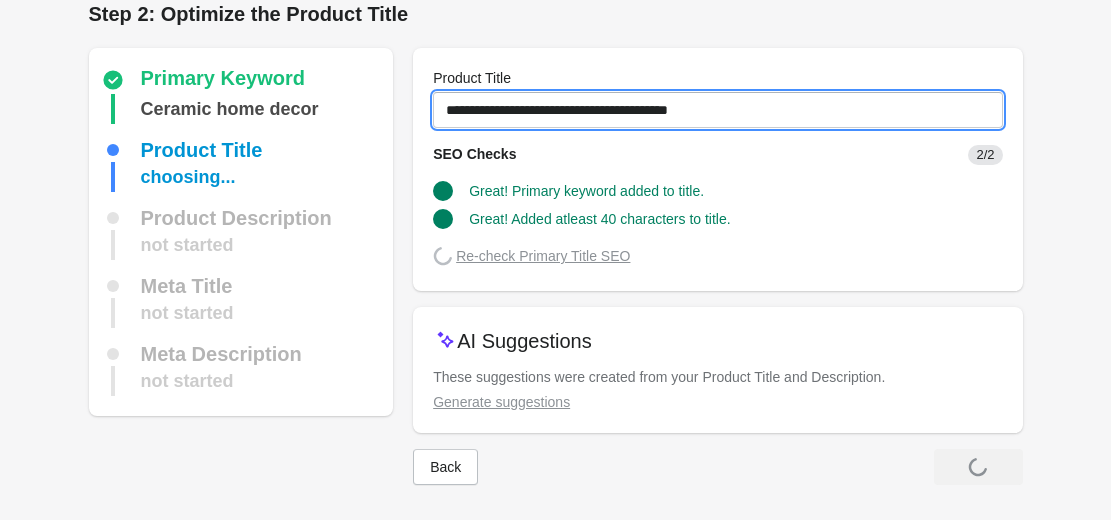 type on "**********" 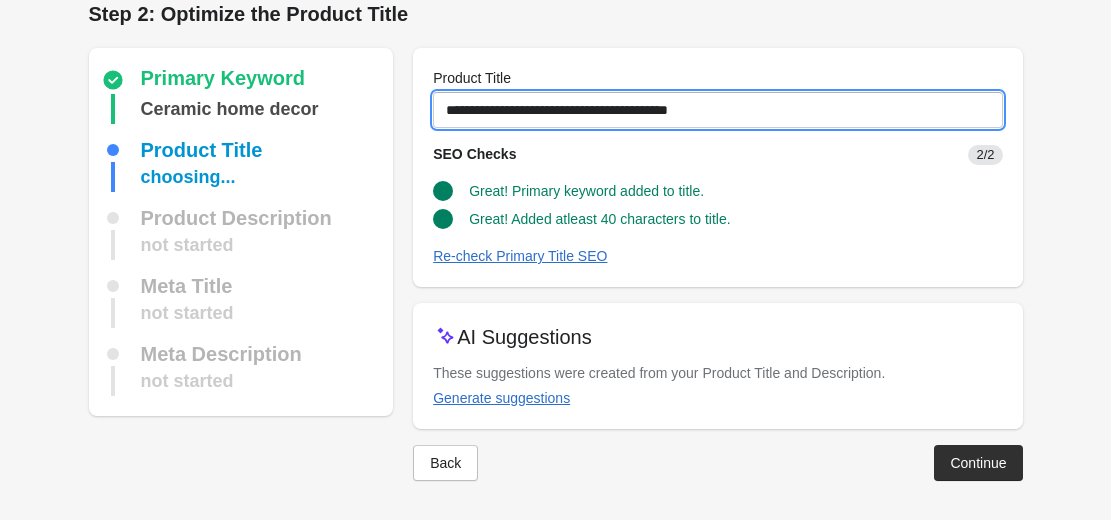 drag, startPoint x: 596, startPoint y: 117, endPoint x: 748, endPoint y: 118, distance: 152.0033 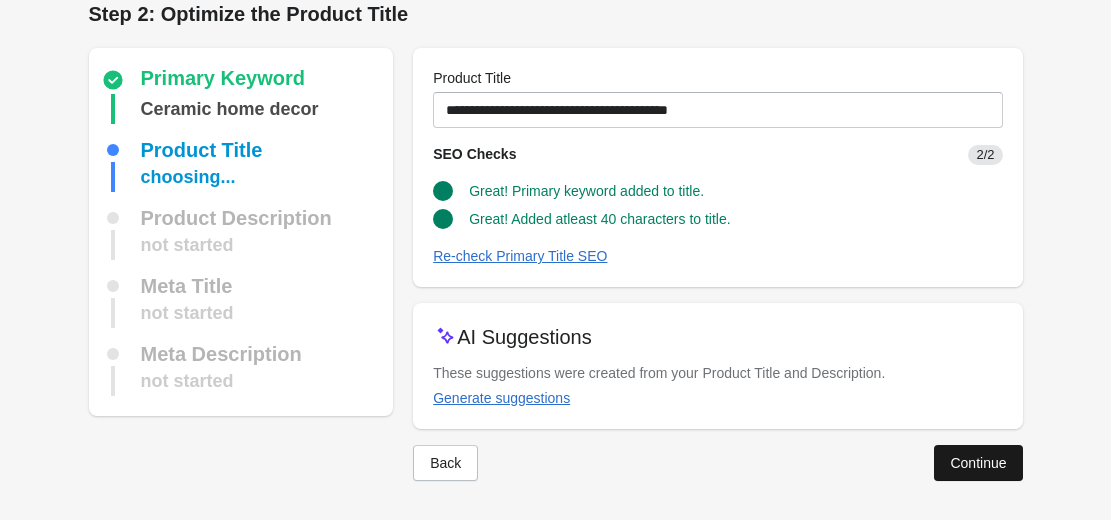 click on "Continue" at bounding box center [978, 463] 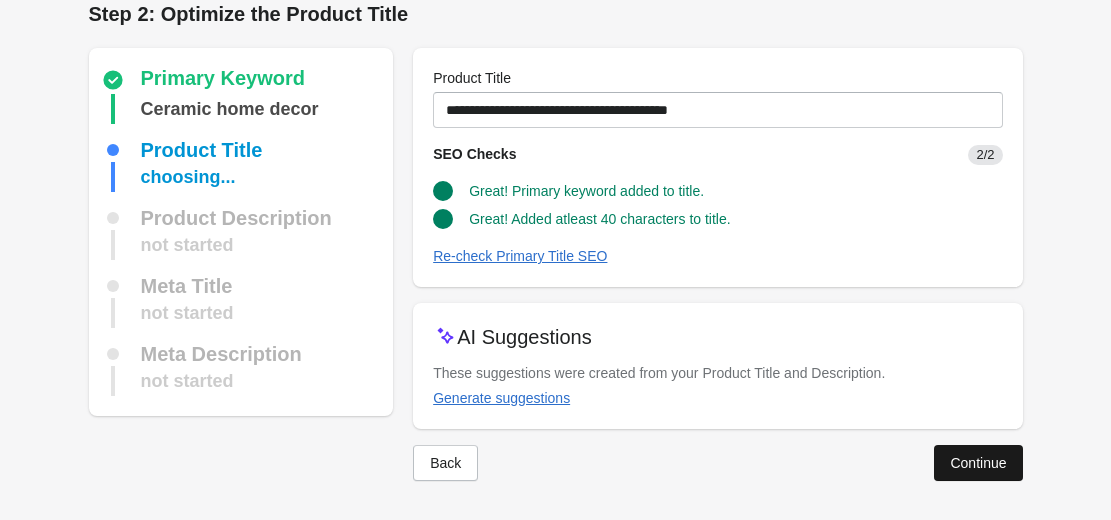 scroll, scrollTop: 0, scrollLeft: 0, axis: both 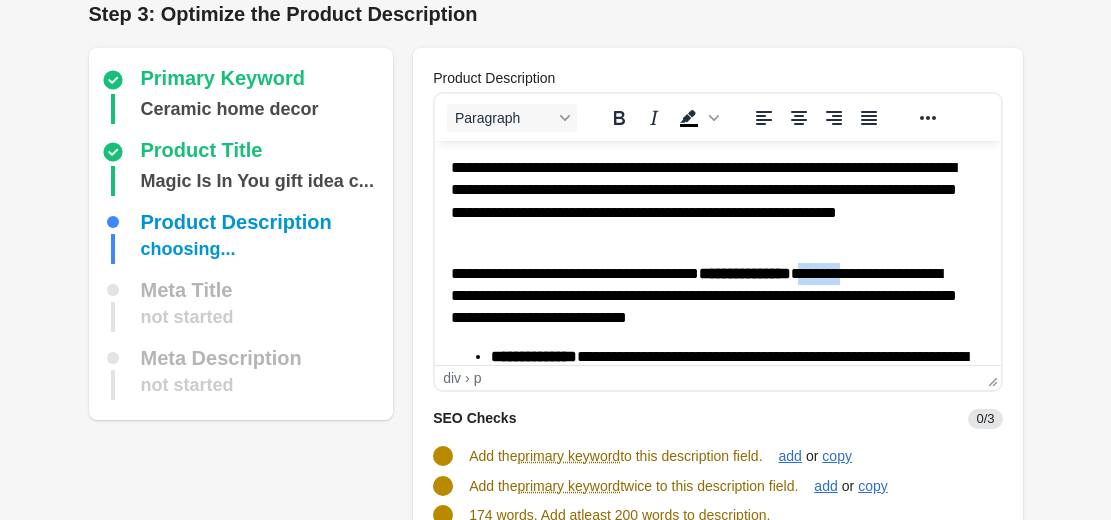 drag, startPoint x: 849, startPoint y: 276, endPoint x: 903, endPoint y: 264, distance: 55.31727 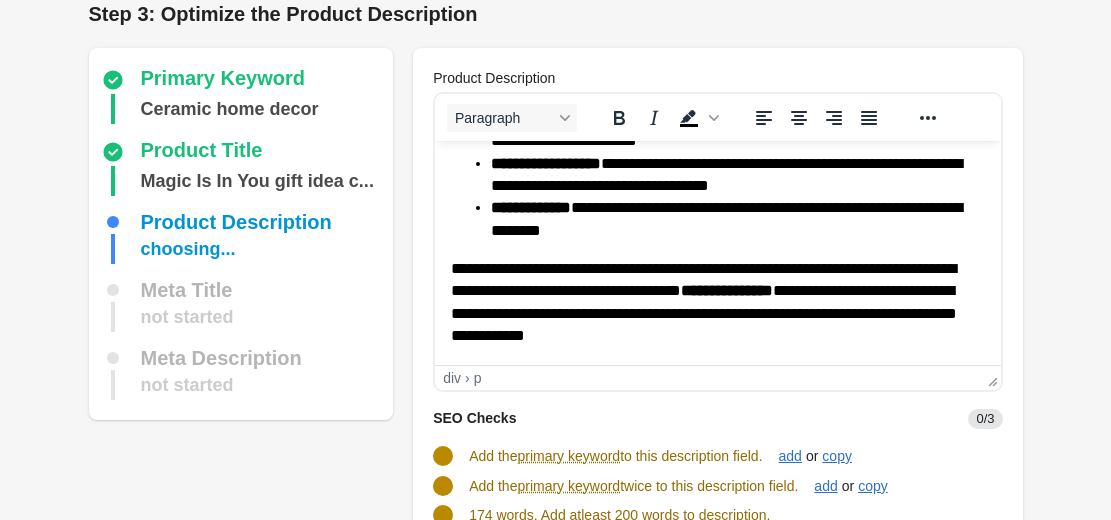 scroll, scrollTop: 275, scrollLeft: 0, axis: vertical 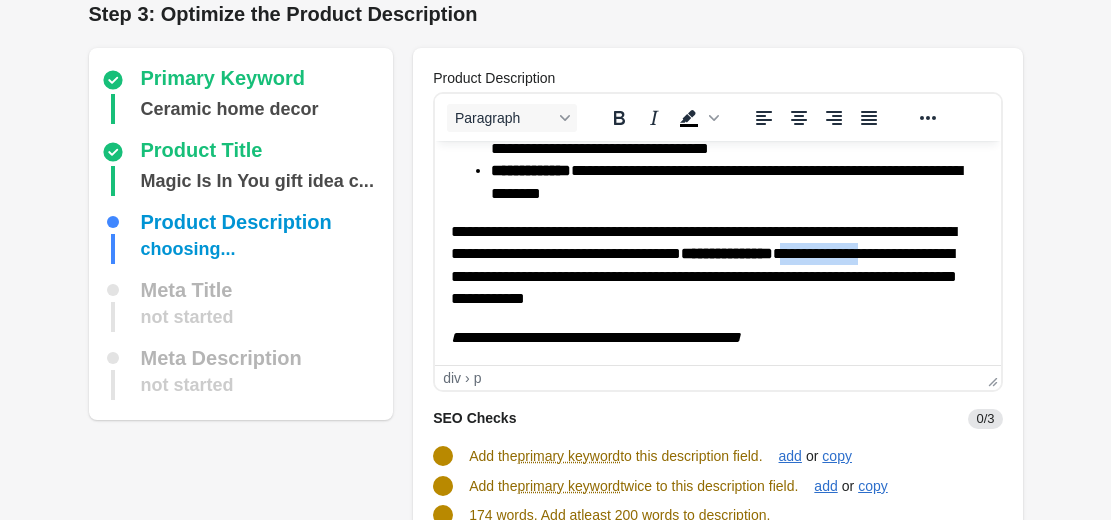 drag, startPoint x: 546, startPoint y: 283, endPoint x: 452, endPoint y: 278, distance: 94.13288 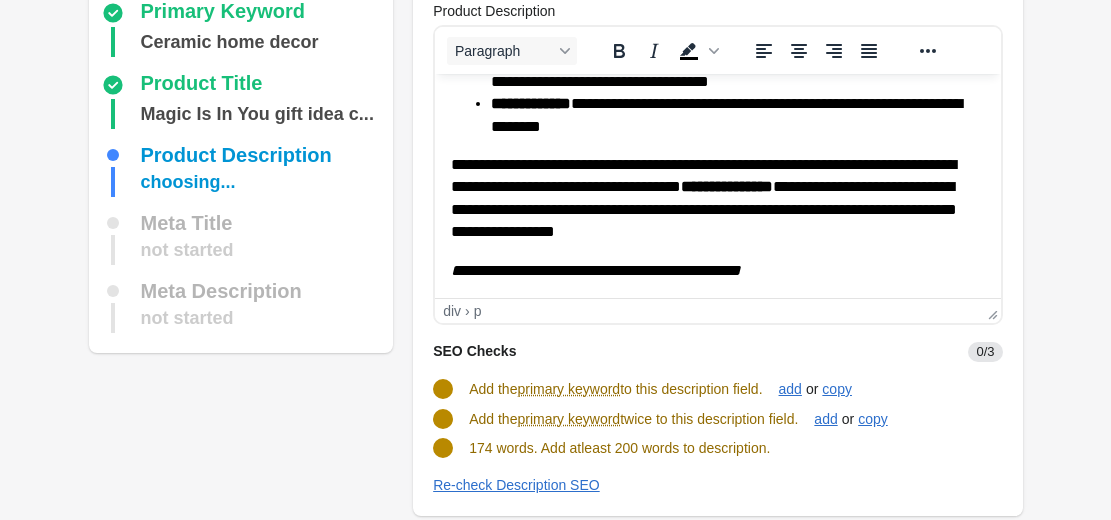 scroll, scrollTop: 120, scrollLeft: 0, axis: vertical 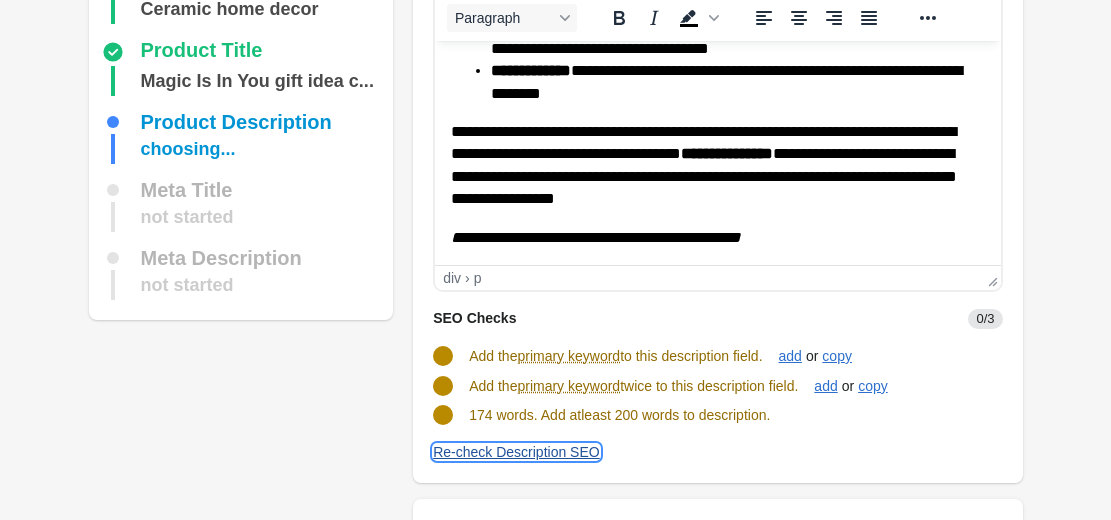 click on "Re-check Description SEO" at bounding box center [516, 452] 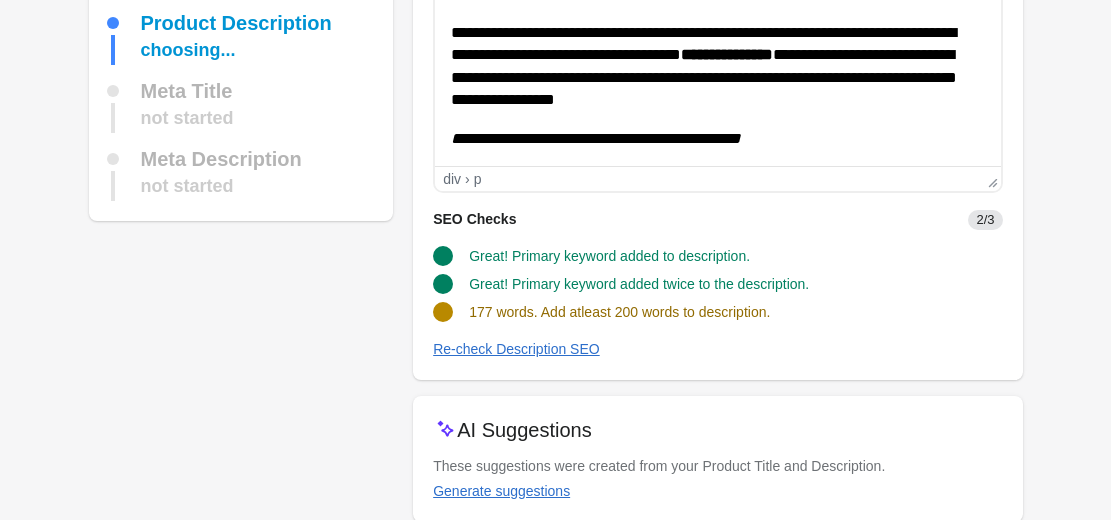 scroll, scrollTop: 312, scrollLeft: 0, axis: vertical 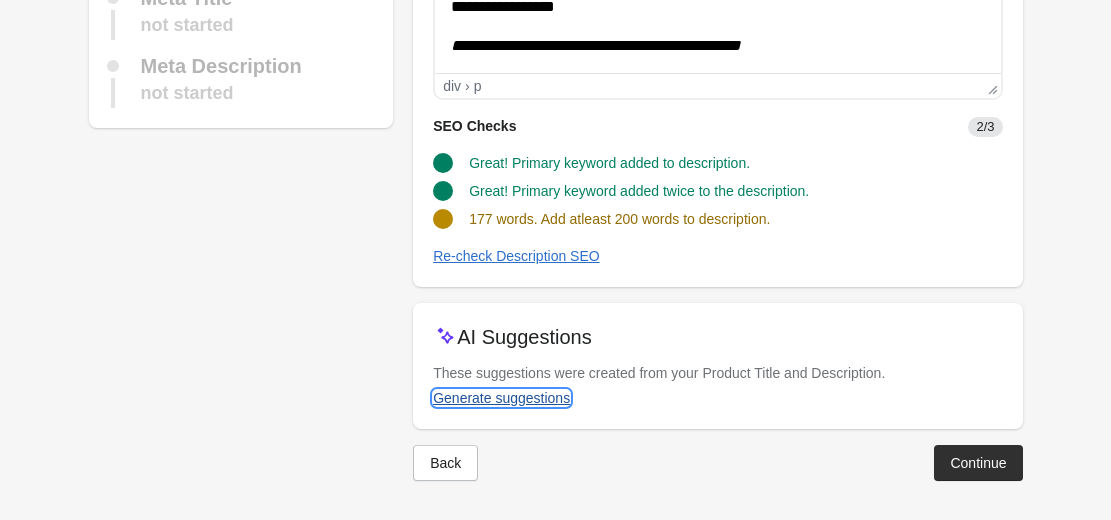 click on "Generate suggestions" at bounding box center [501, 398] 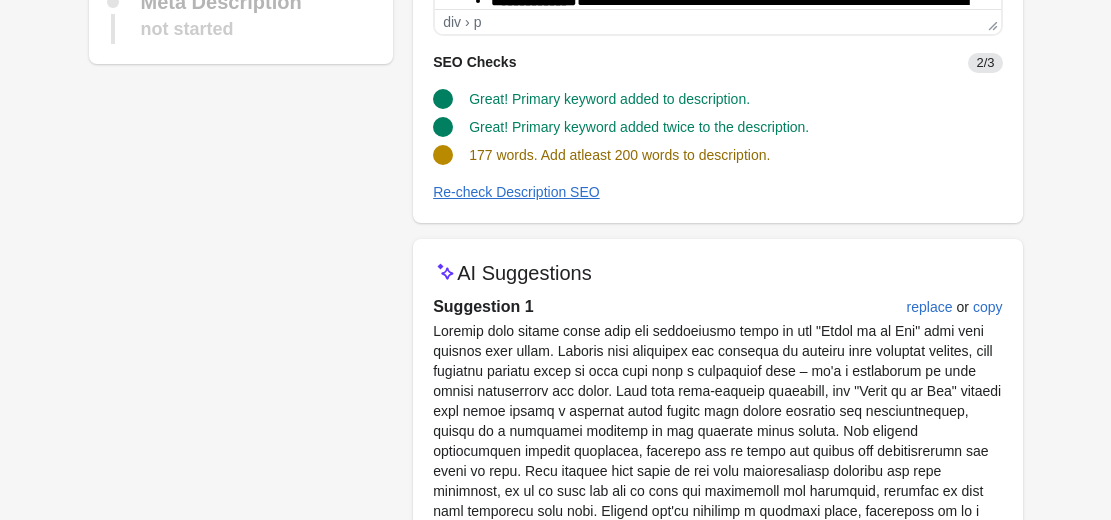 scroll, scrollTop: 412, scrollLeft: 0, axis: vertical 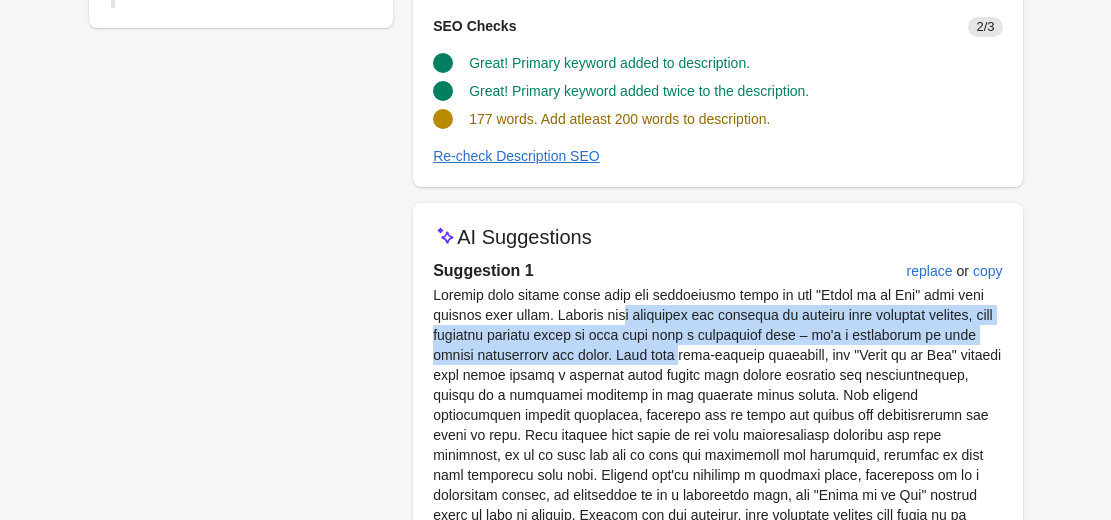 drag, startPoint x: 567, startPoint y: 320, endPoint x: 660, endPoint y: 349, distance: 97.41663 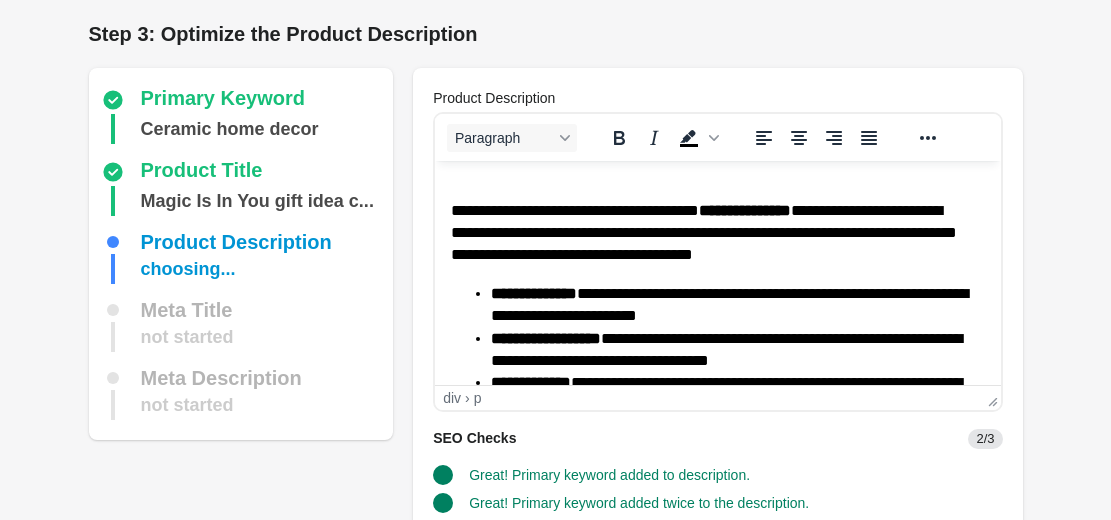 scroll, scrollTop: 75, scrollLeft: 0, axis: vertical 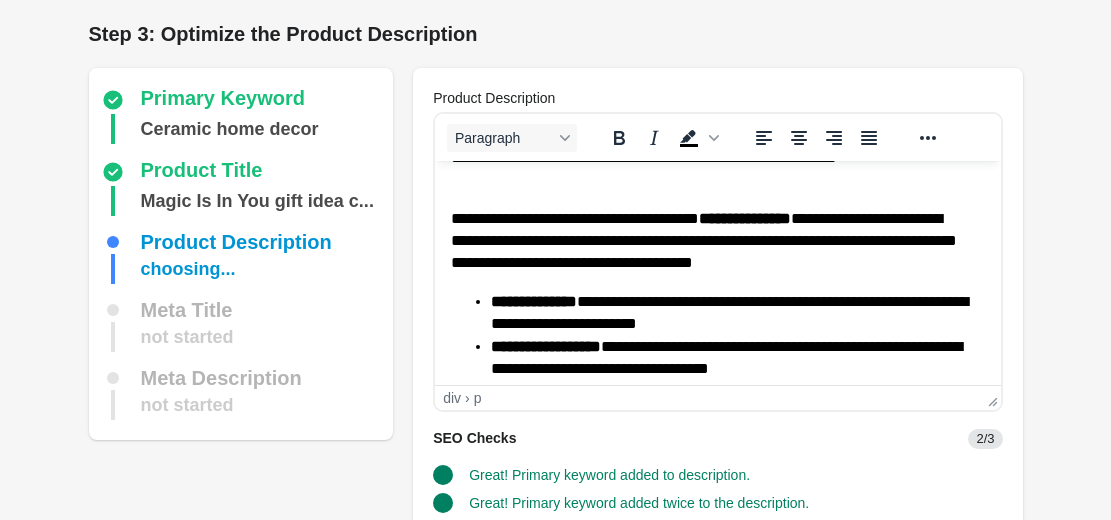 click on "**********" at bounding box center (710, 241) 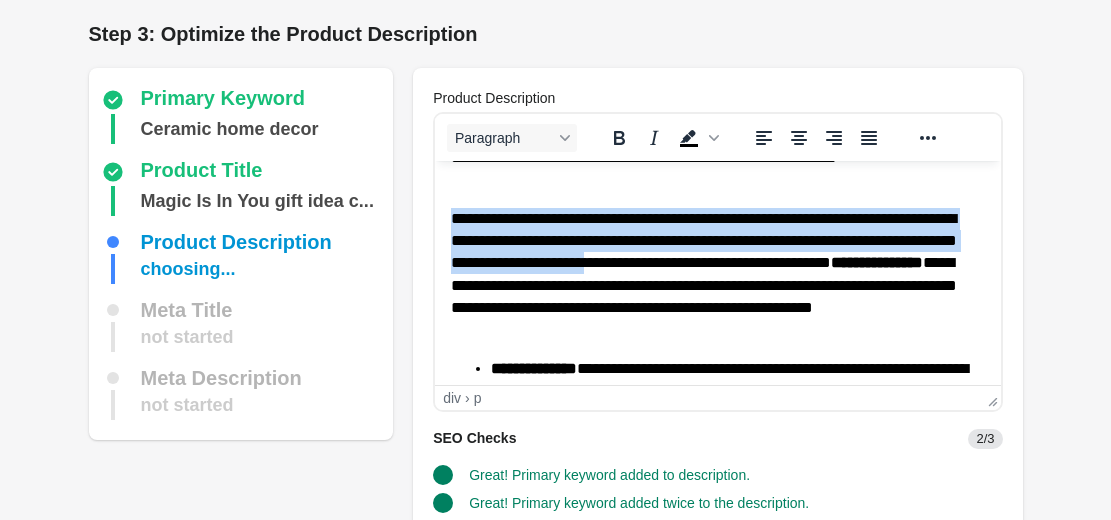 drag, startPoint x: 780, startPoint y: 267, endPoint x: 446, endPoint y: 224, distance: 336.7566 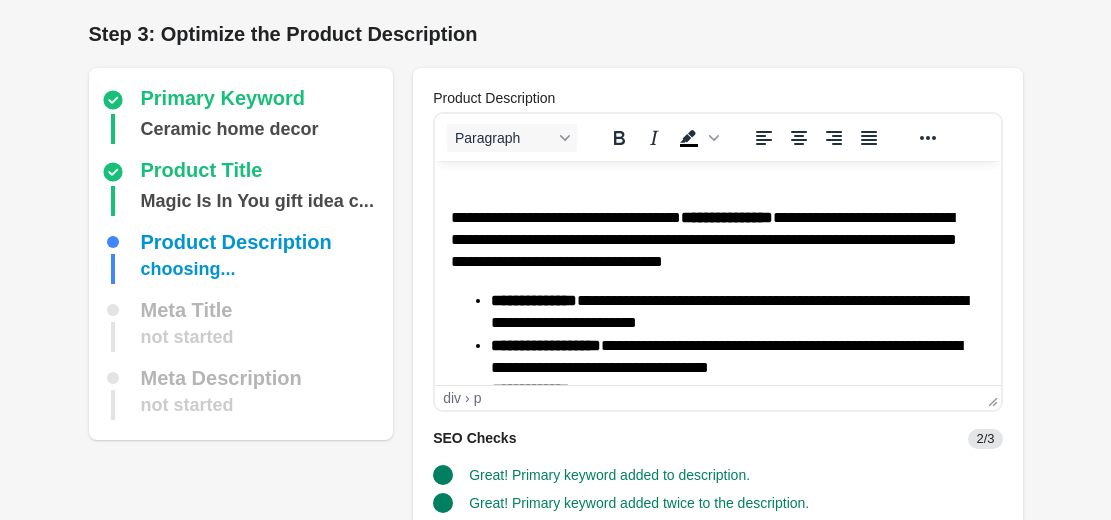 scroll, scrollTop: 75, scrollLeft: 0, axis: vertical 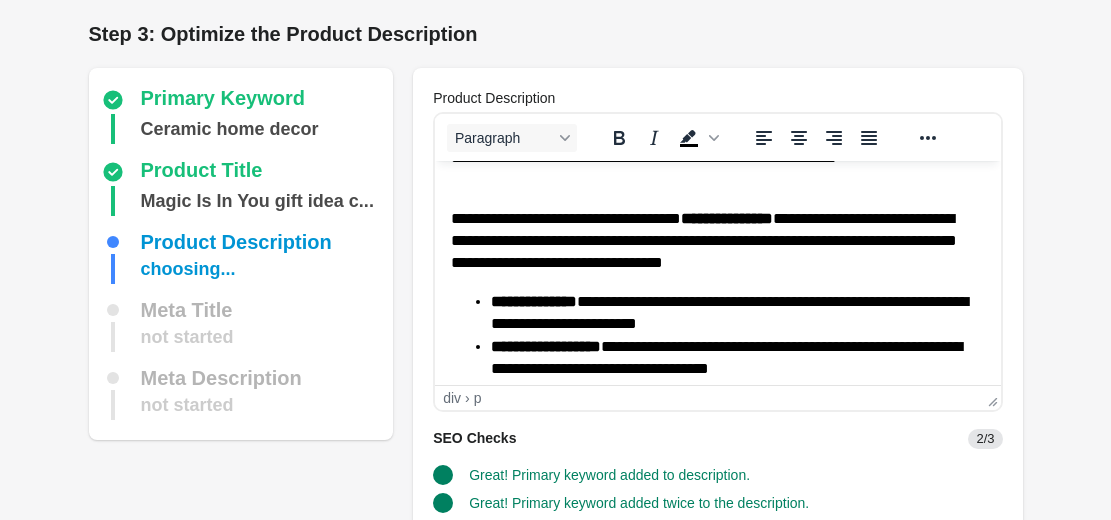 click on "**********" at bounding box center (710, 241) 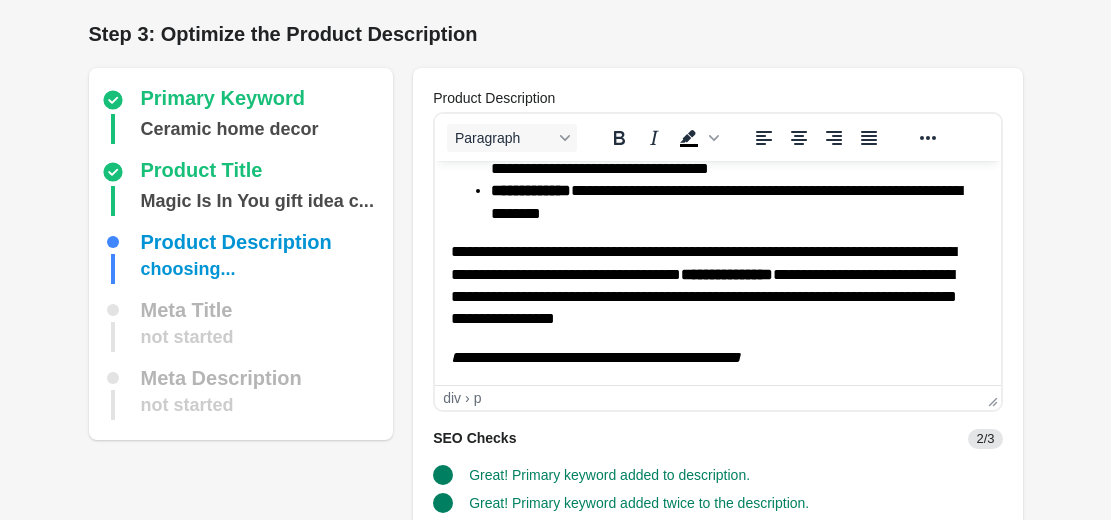 scroll, scrollTop: 100, scrollLeft: 0, axis: vertical 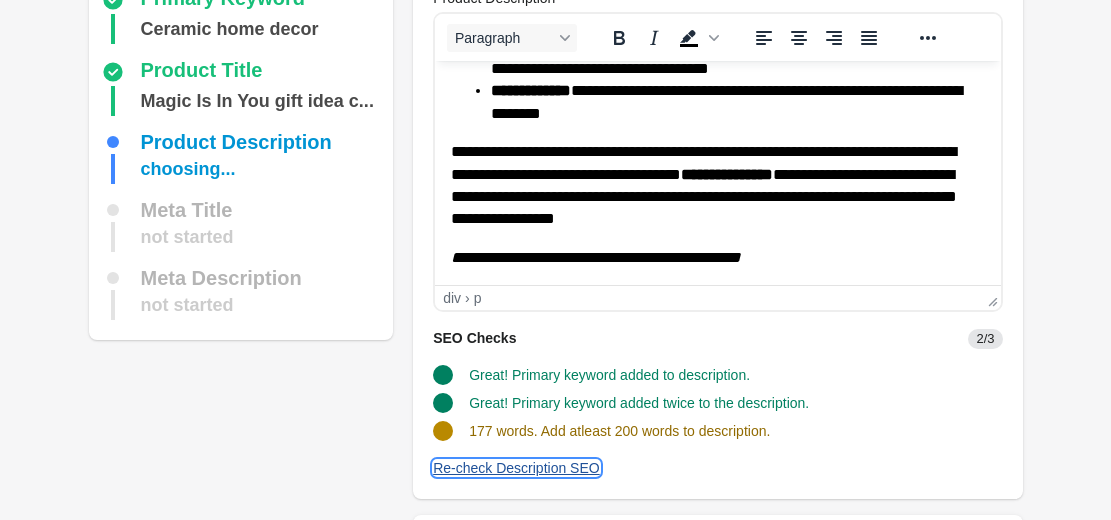 click on "Re-check Description SEO" at bounding box center (516, 468) 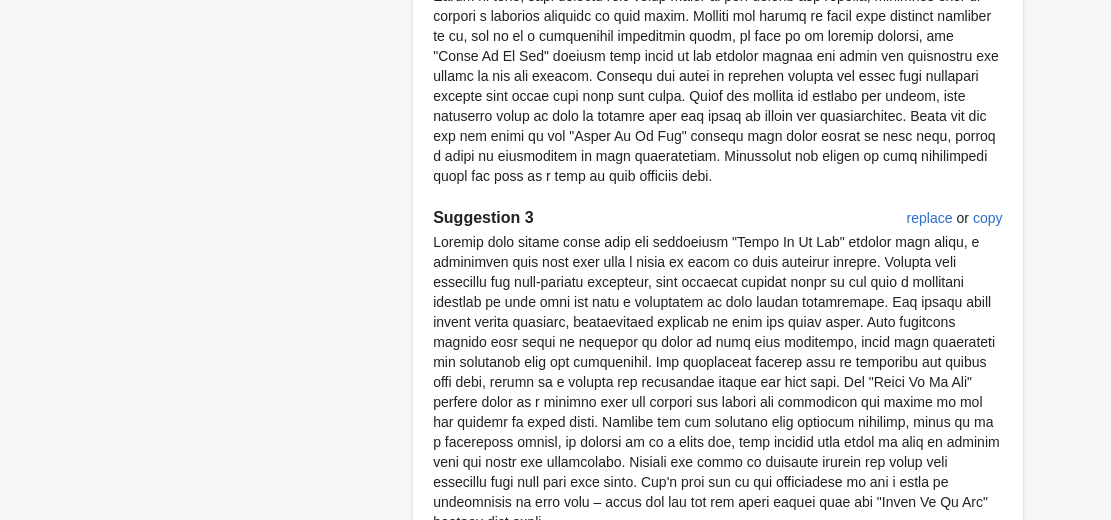 scroll, scrollTop: 1410, scrollLeft: 0, axis: vertical 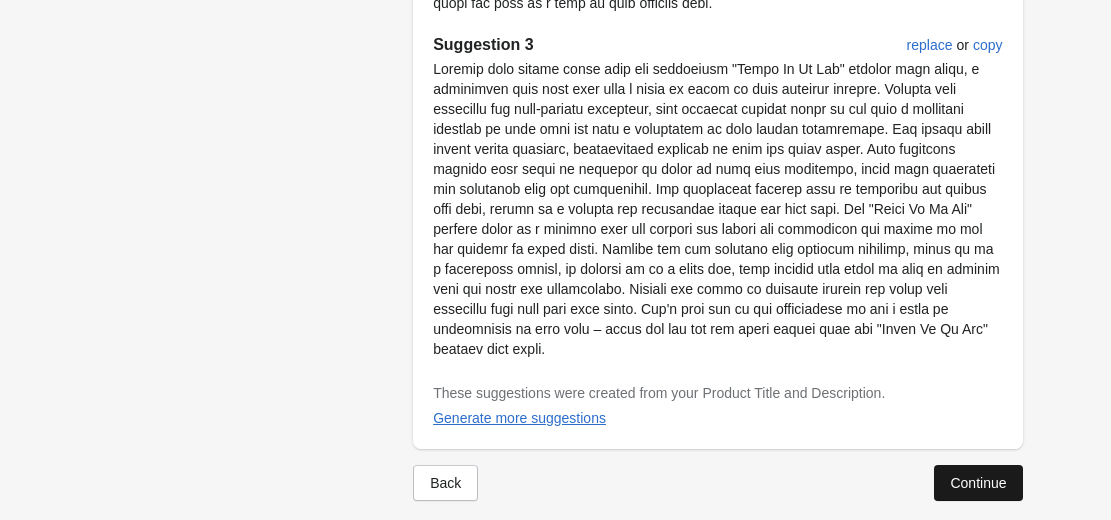 click on "Continue" at bounding box center [978, 483] 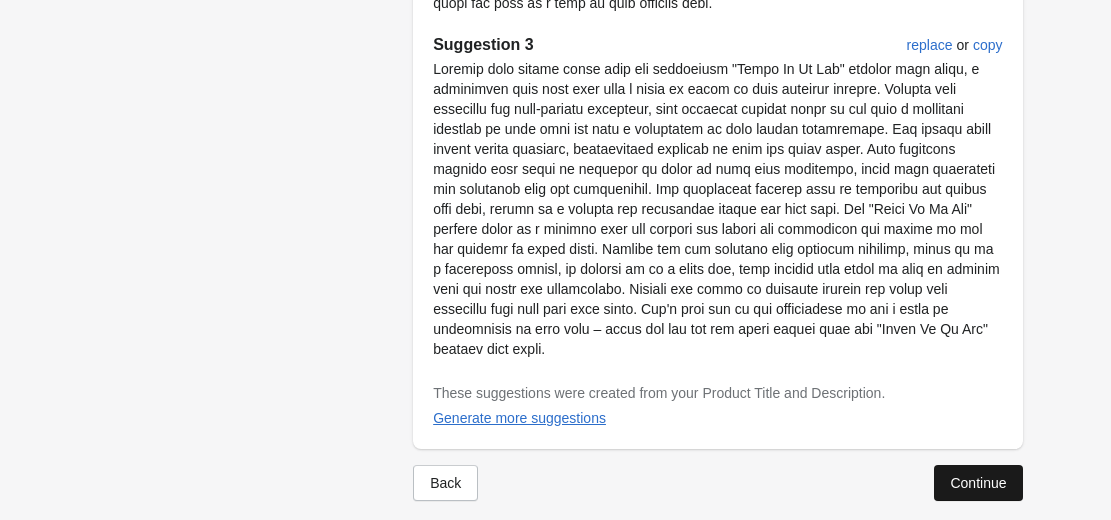 scroll, scrollTop: 146, scrollLeft: 0, axis: vertical 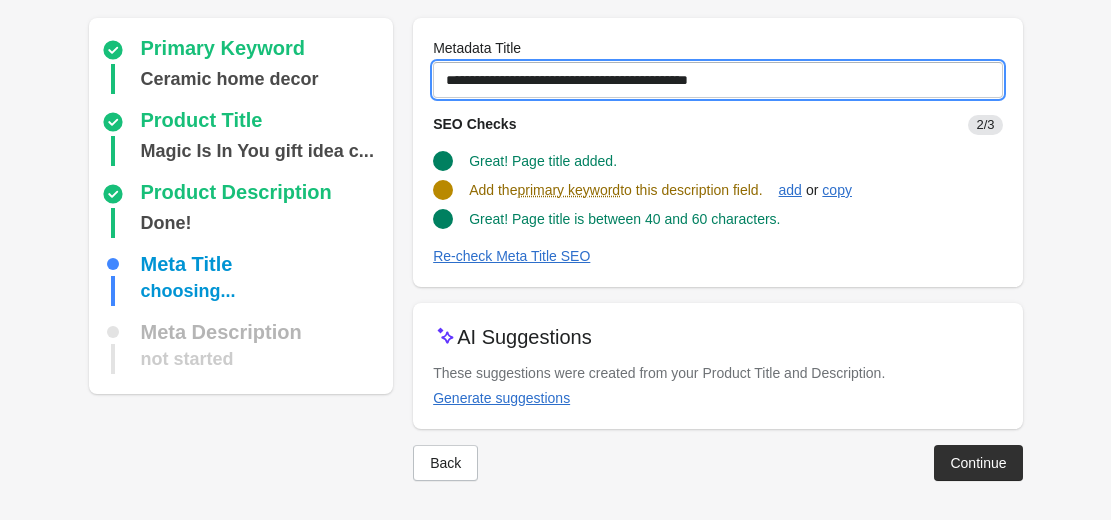 drag, startPoint x: 545, startPoint y: 76, endPoint x: 819, endPoint y: 79, distance: 274.01642 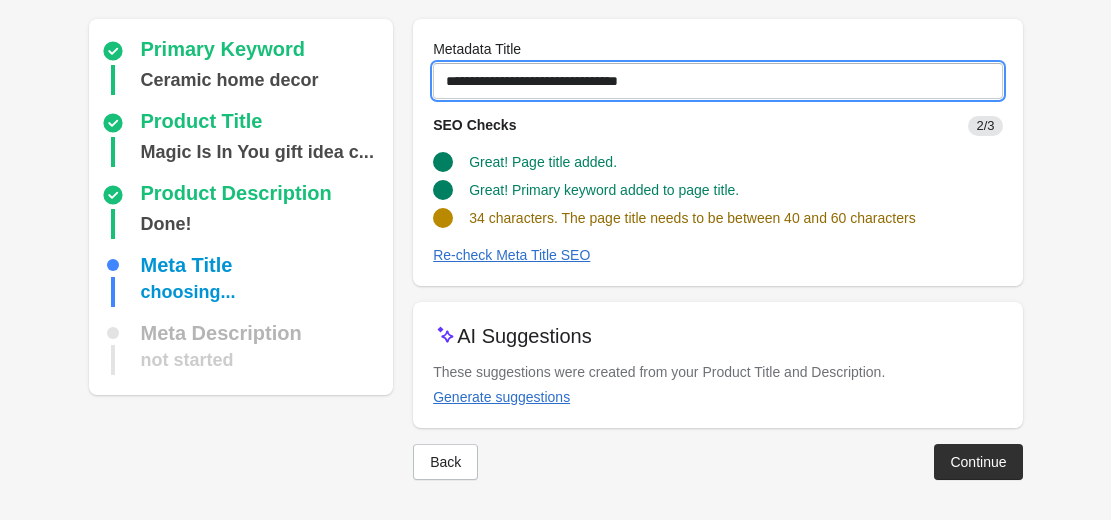 scroll, scrollTop: 144, scrollLeft: 0, axis: vertical 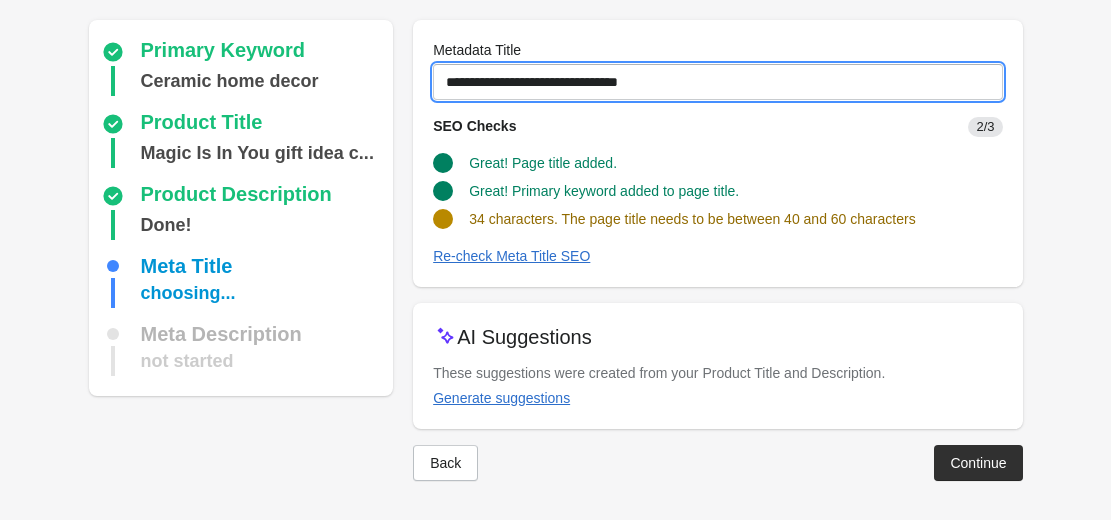 drag, startPoint x: 542, startPoint y: 87, endPoint x: 597, endPoint y: 130, distance: 69.81404 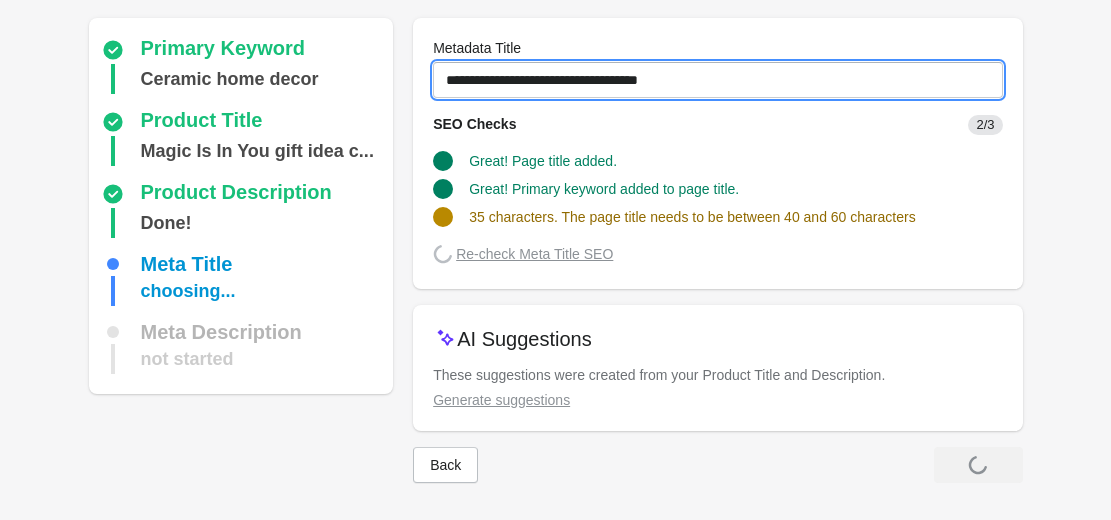 scroll, scrollTop: 144, scrollLeft: 0, axis: vertical 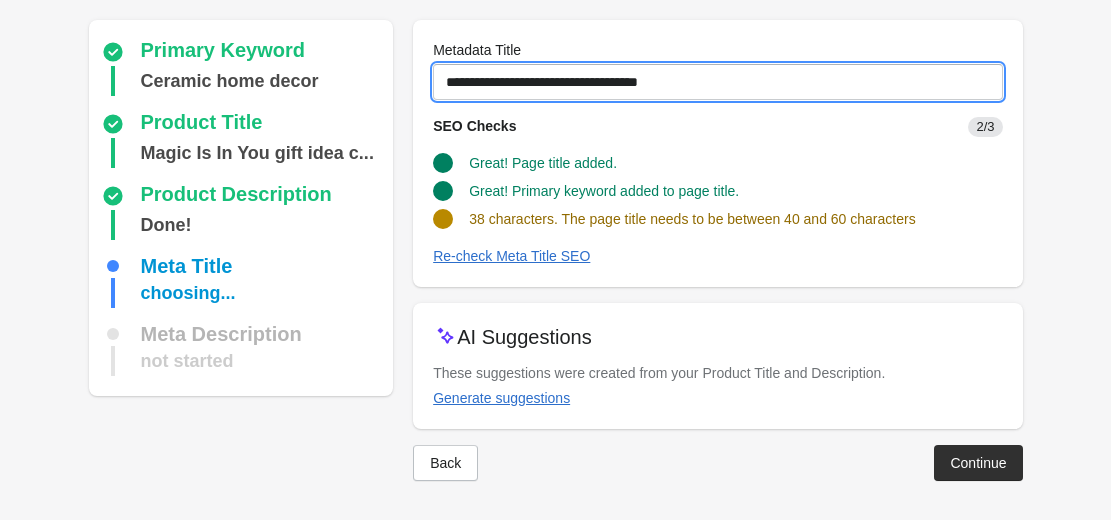 click on "**********" at bounding box center (717, 82) 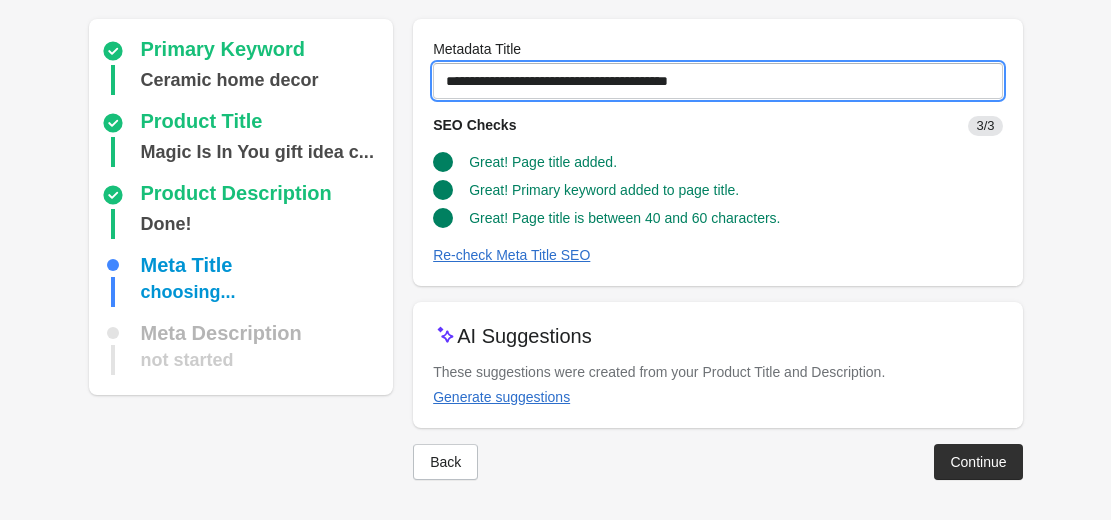 scroll, scrollTop: 144, scrollLeft: 0, axis: vertical 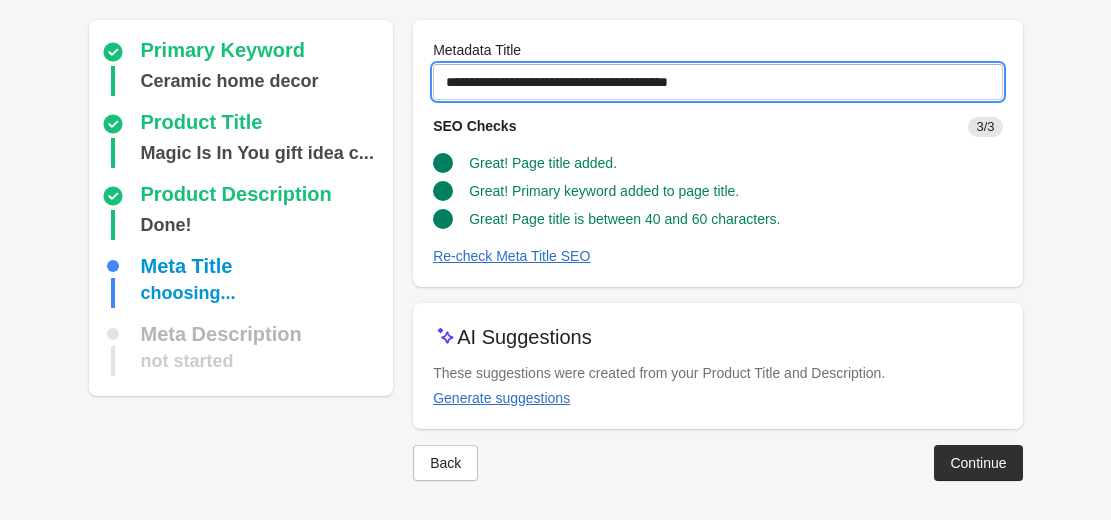 drag, startPoint x: 566, startPoint y: 79, endPoint x: 578, endPoint y: 114, distance: 37 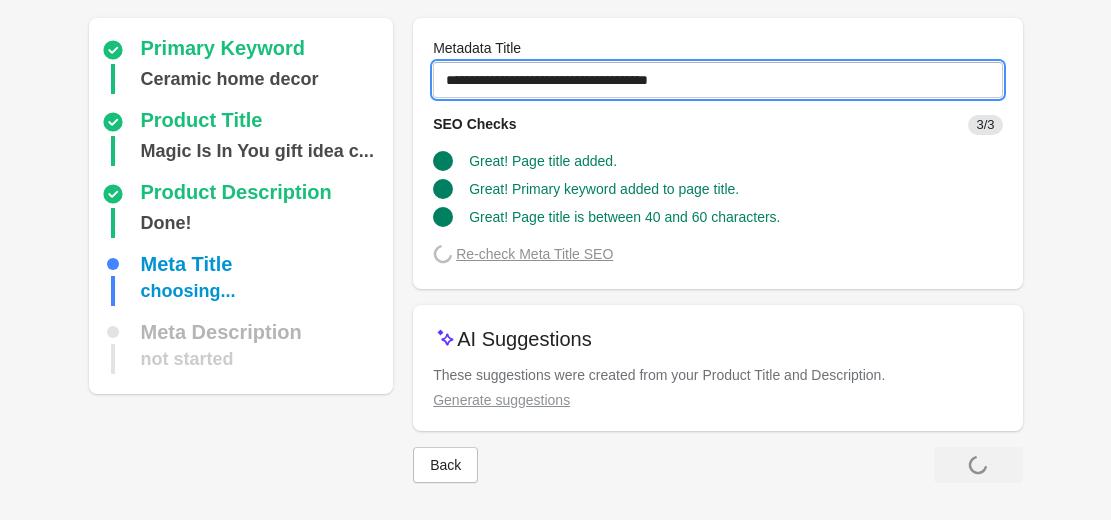 scroll, scrollTop: 144, scrollLeft: 0, axis: vertical 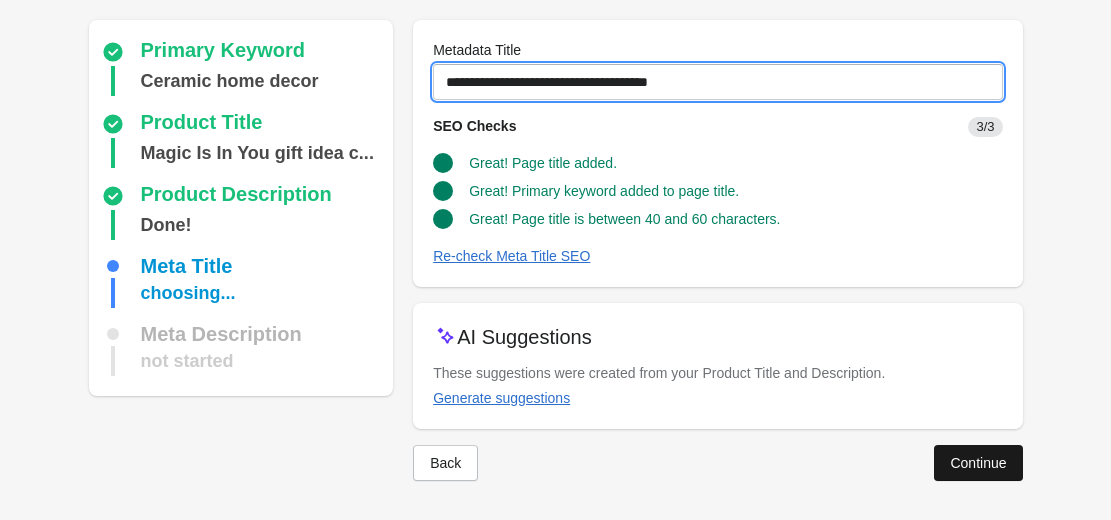 type on "**********" 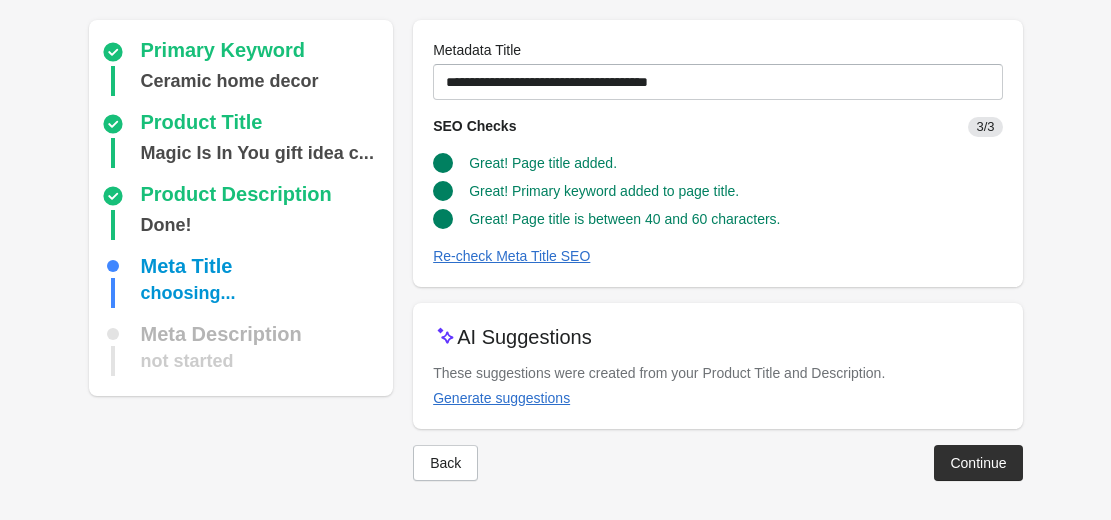 click on "Continue" at bounding box center [978, 463] 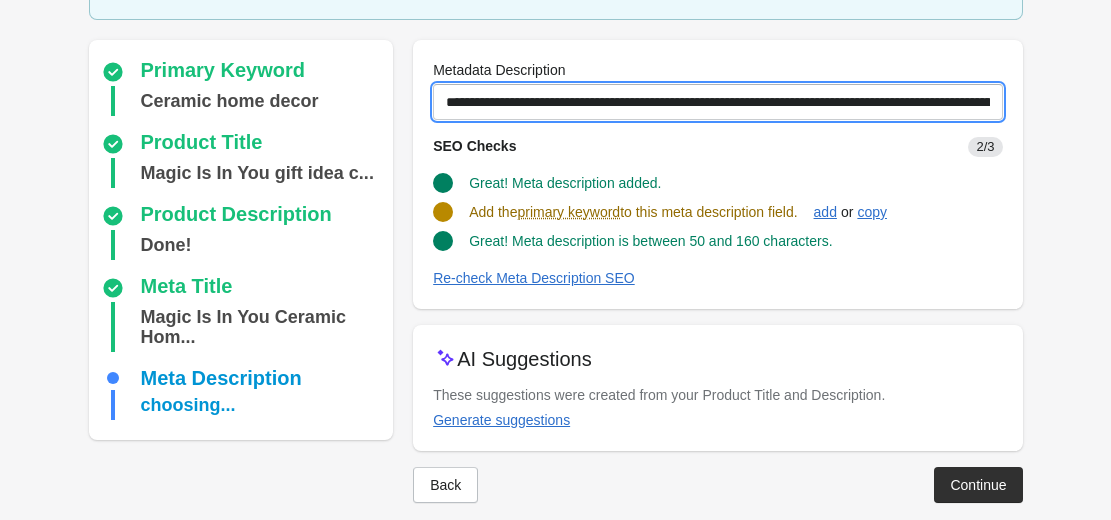 click on "**********" at bounding box center (717, 102) 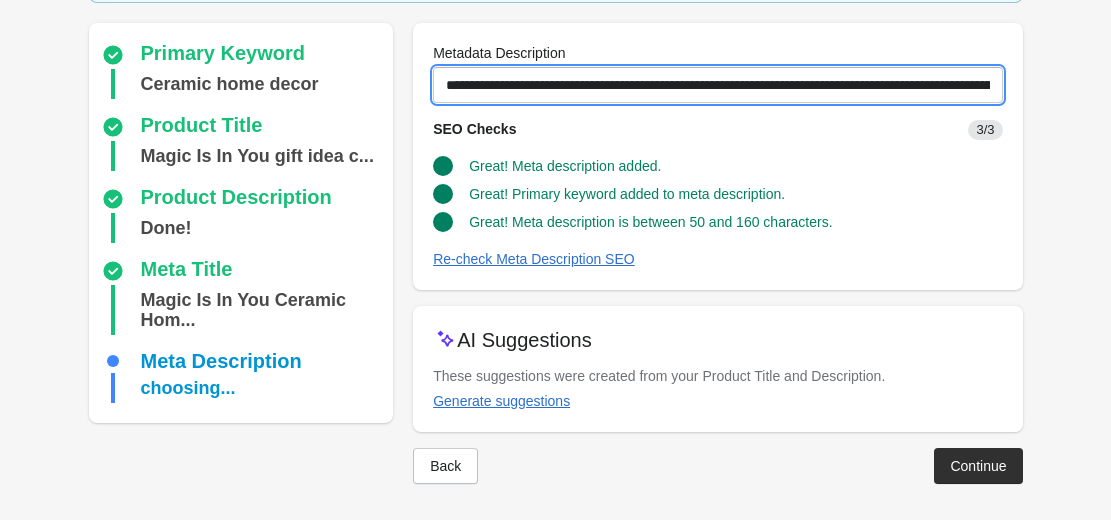 scroll, scrollTop: 164, scrollLeft: 0, axis: vertical 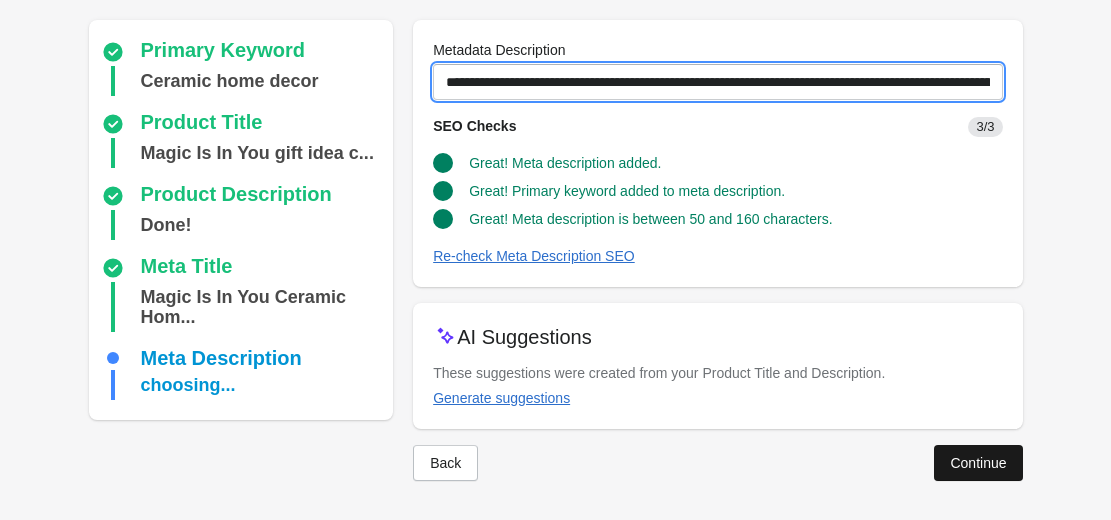 type on "**********" 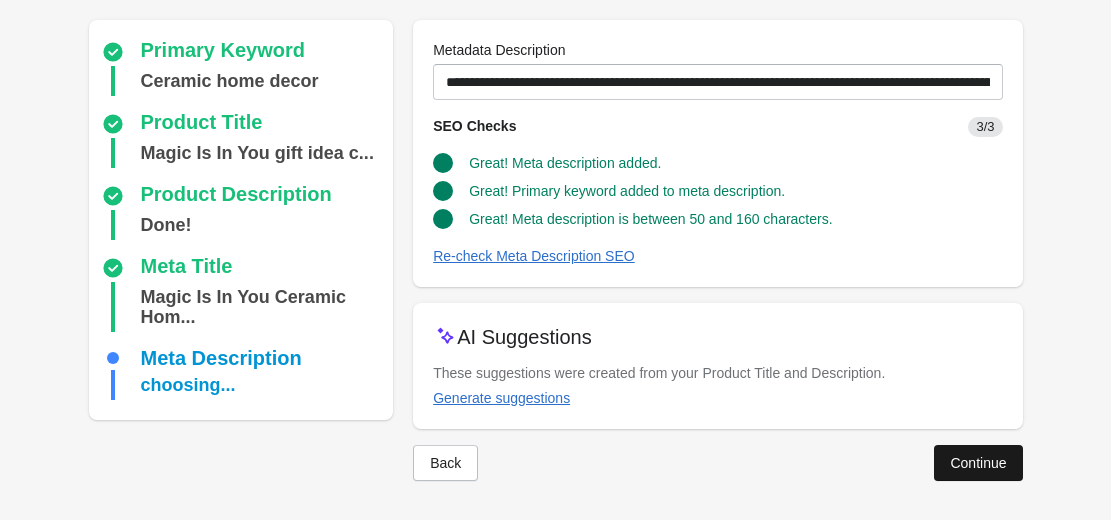 click on "Continue" at bounding box center [978, 463] 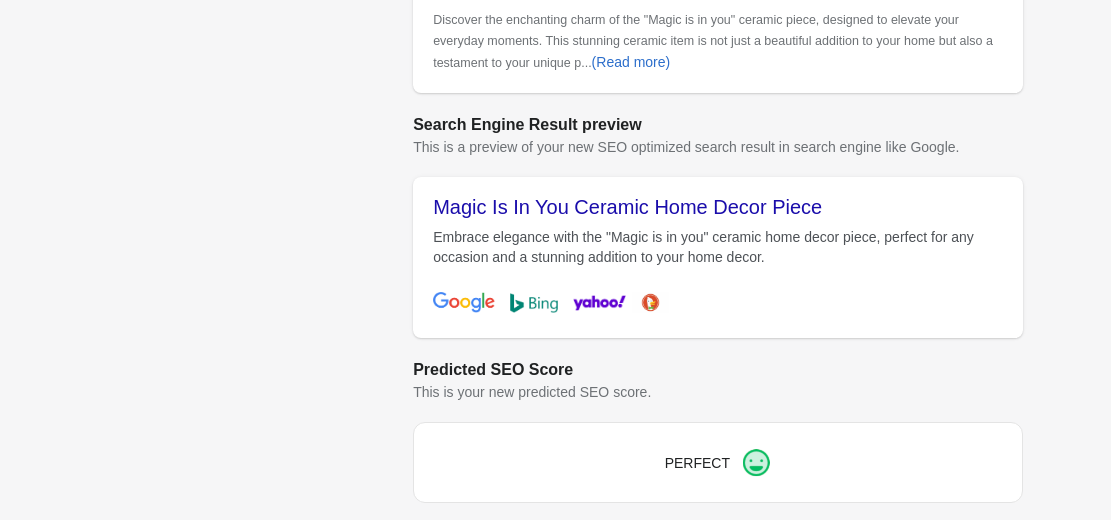 scroll, scrollTop: 847, scrollLeft: 0, axis: vertical 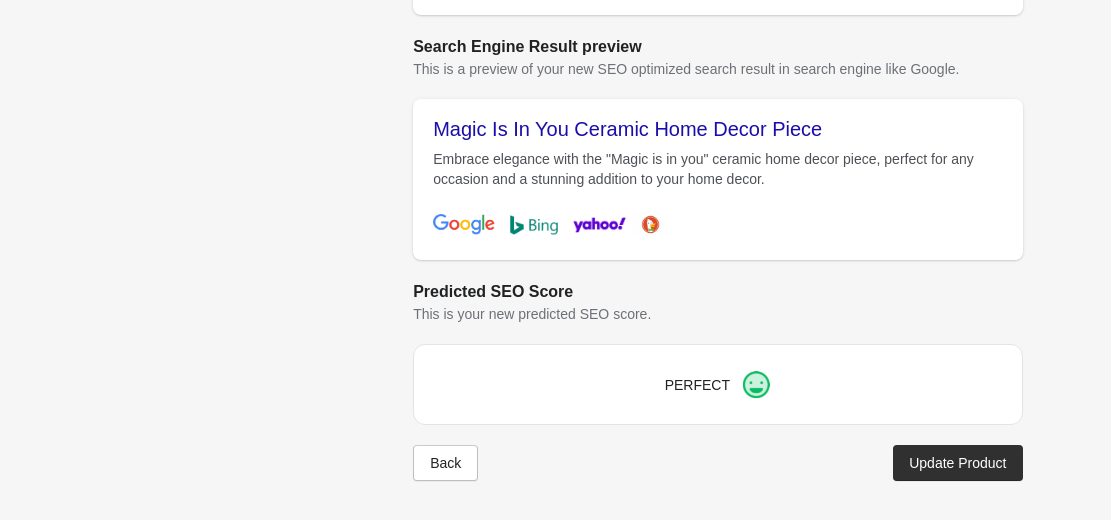 click on "Update Product" at bounding box center (957, 463) 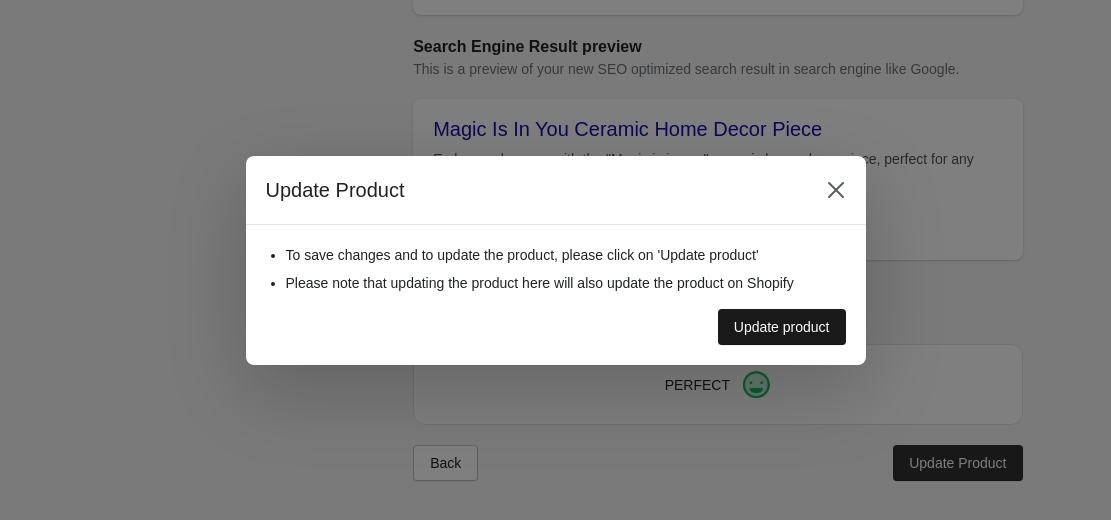 click on "Update product" at bounding box center [782, 327] 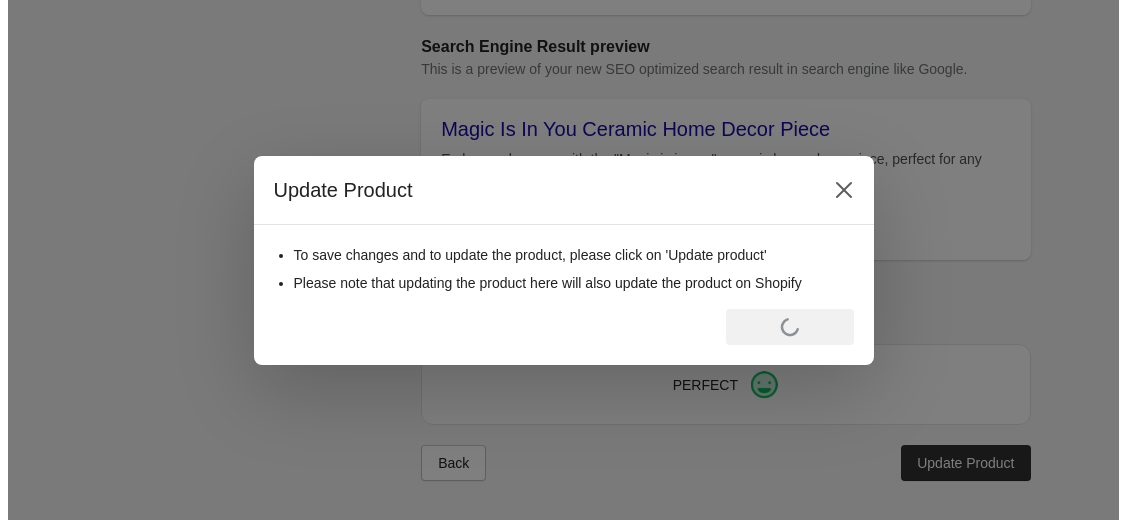 scroll, scrollTop: 0, scrollLeft: 0, axis: both 